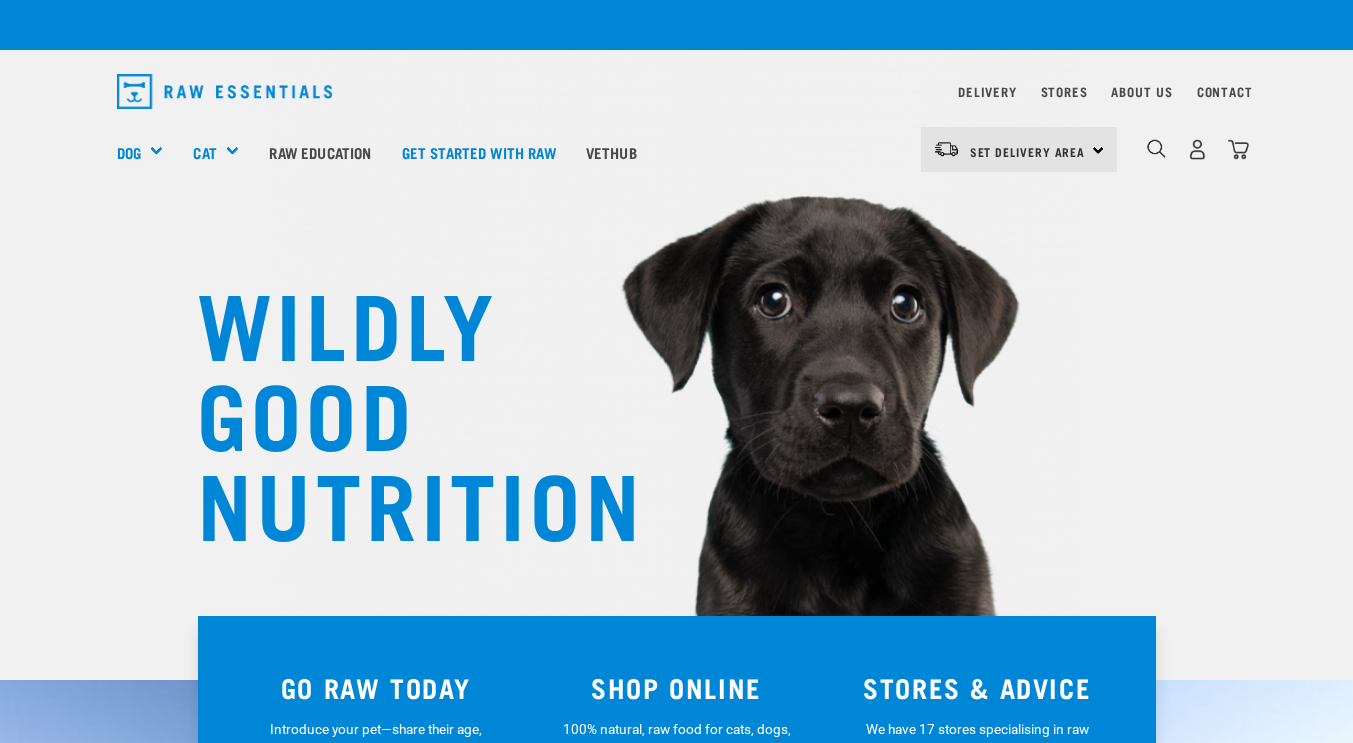 scroll, scrollTop: 0, scrollLeft: 0, axis: both 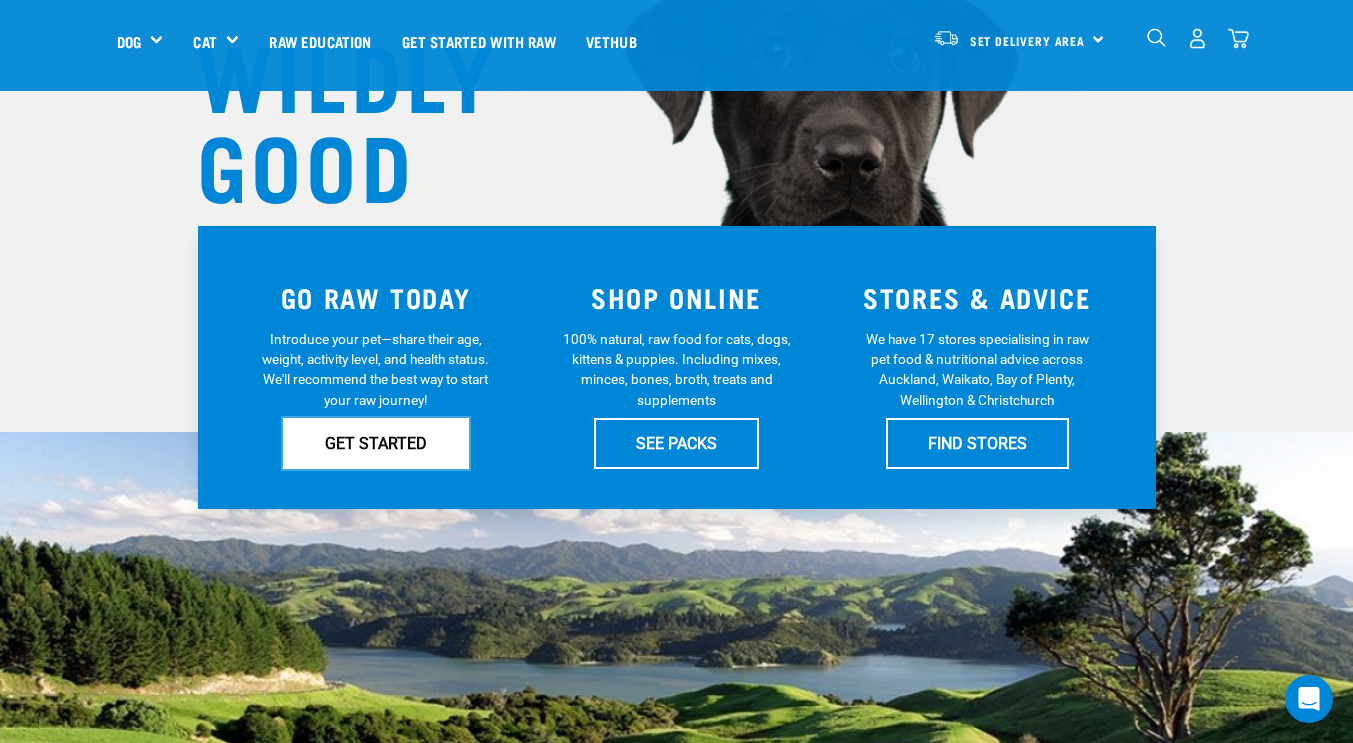 click on "GET STARTED" at bounding box center (376, 443) 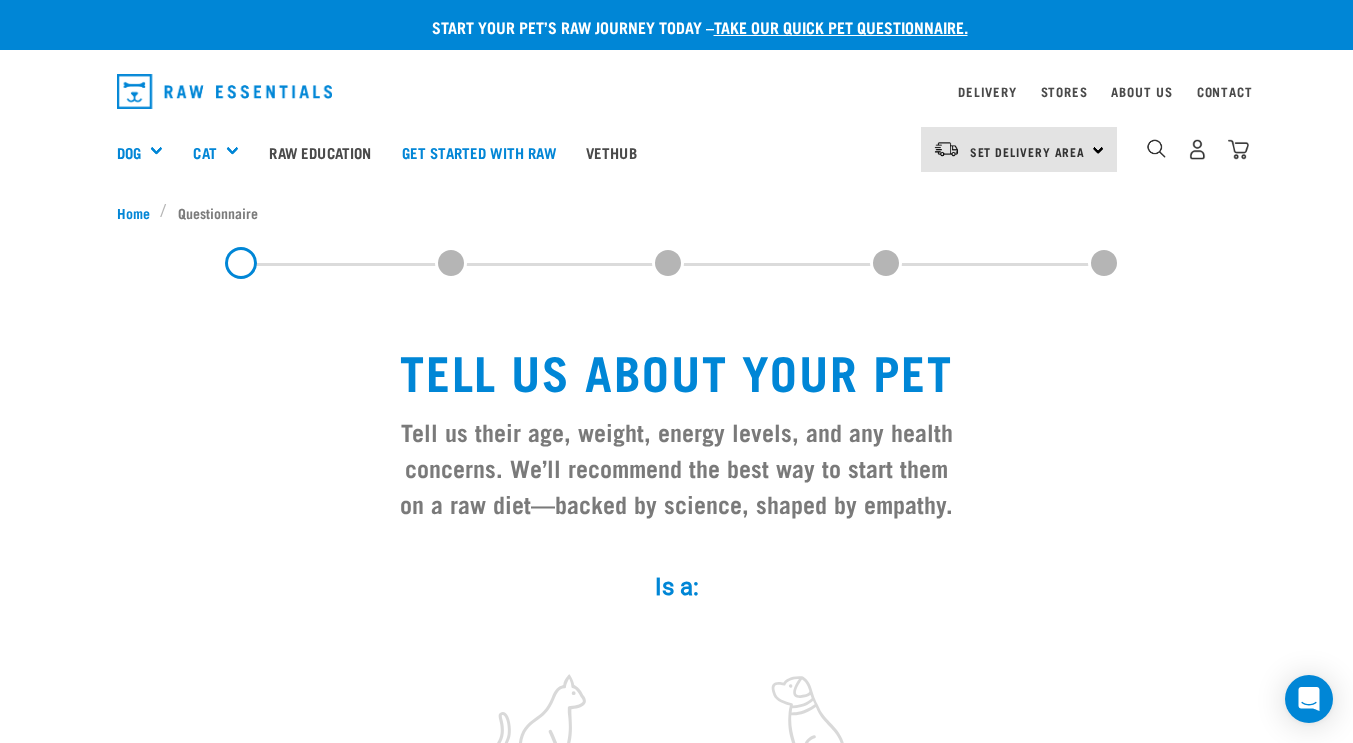 scroll, scrollTop: 0, scrollLeft: 0, axis: both 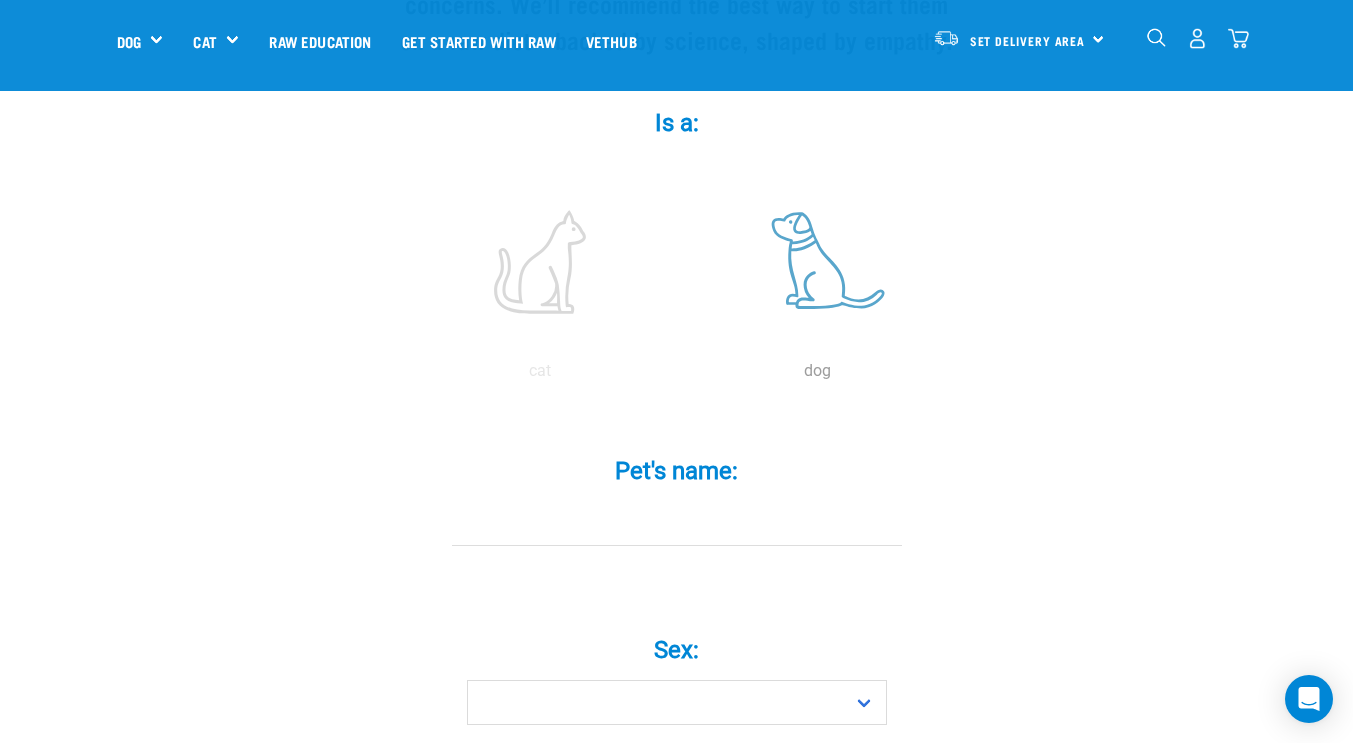 click at bounding box center (818, 262) 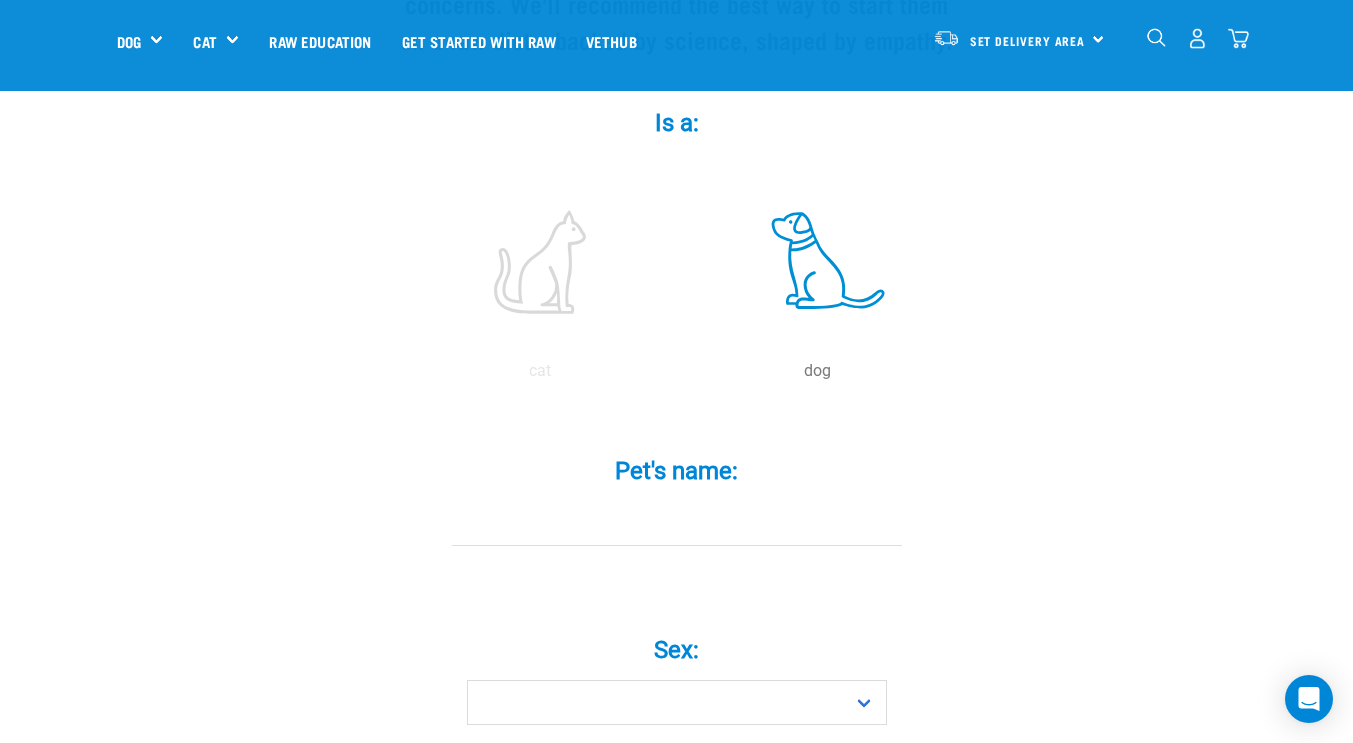 click on "Pet's name: *" at bounding box center (677, 523) 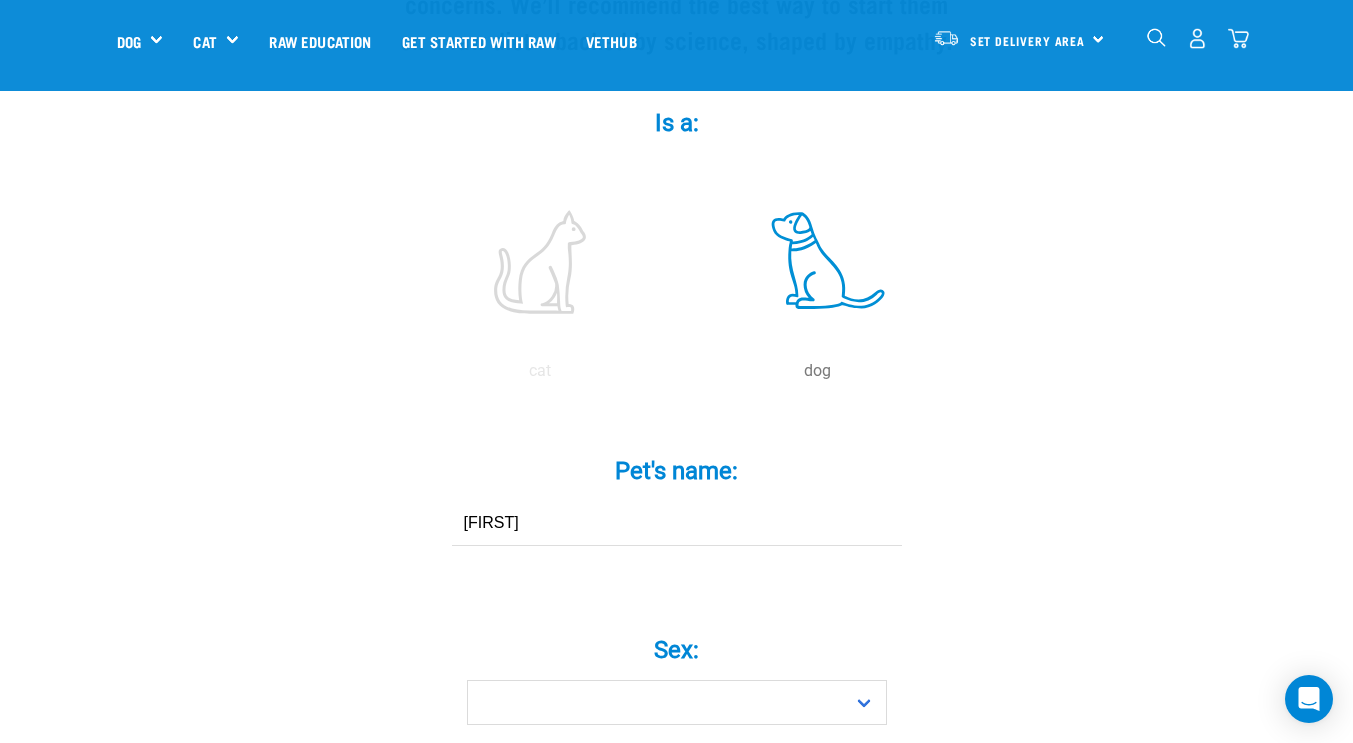 type on "Piper" 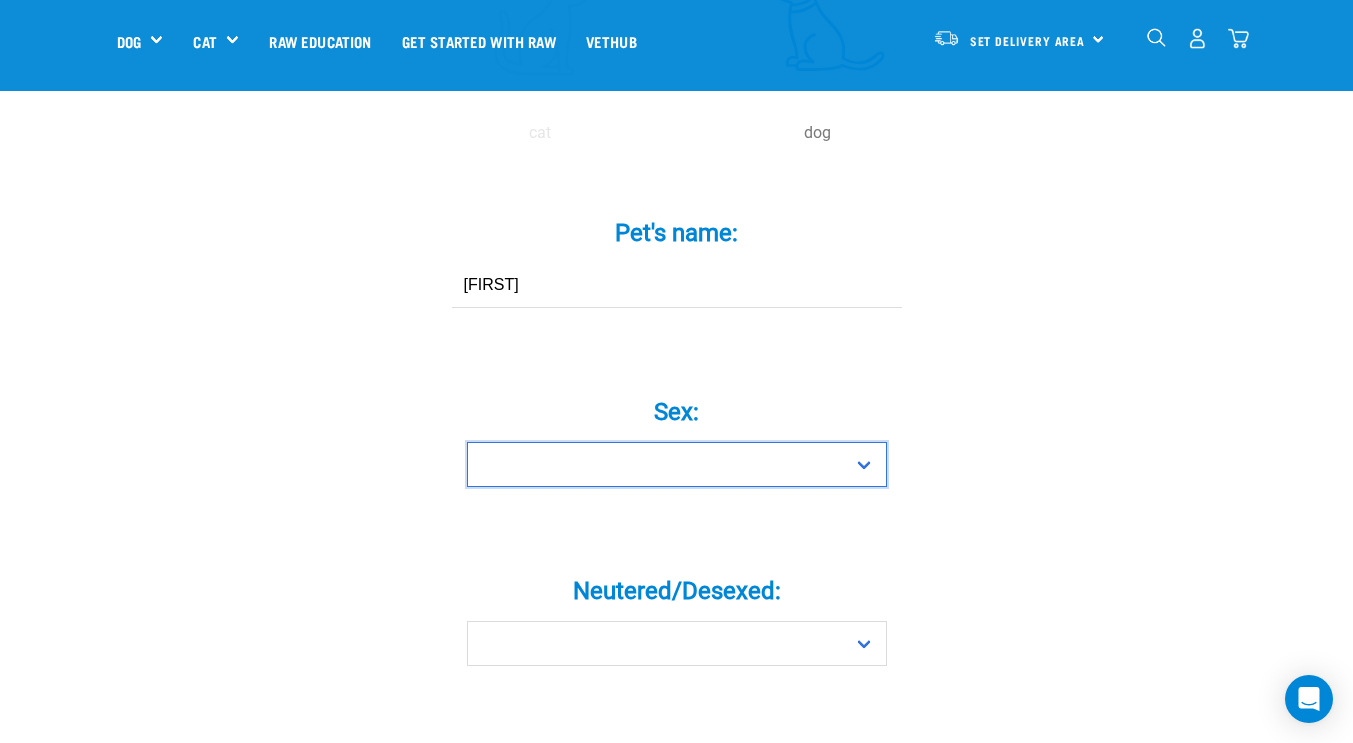 scroll, scrollTop: 561, scrollLeft: 0, axis: vertical 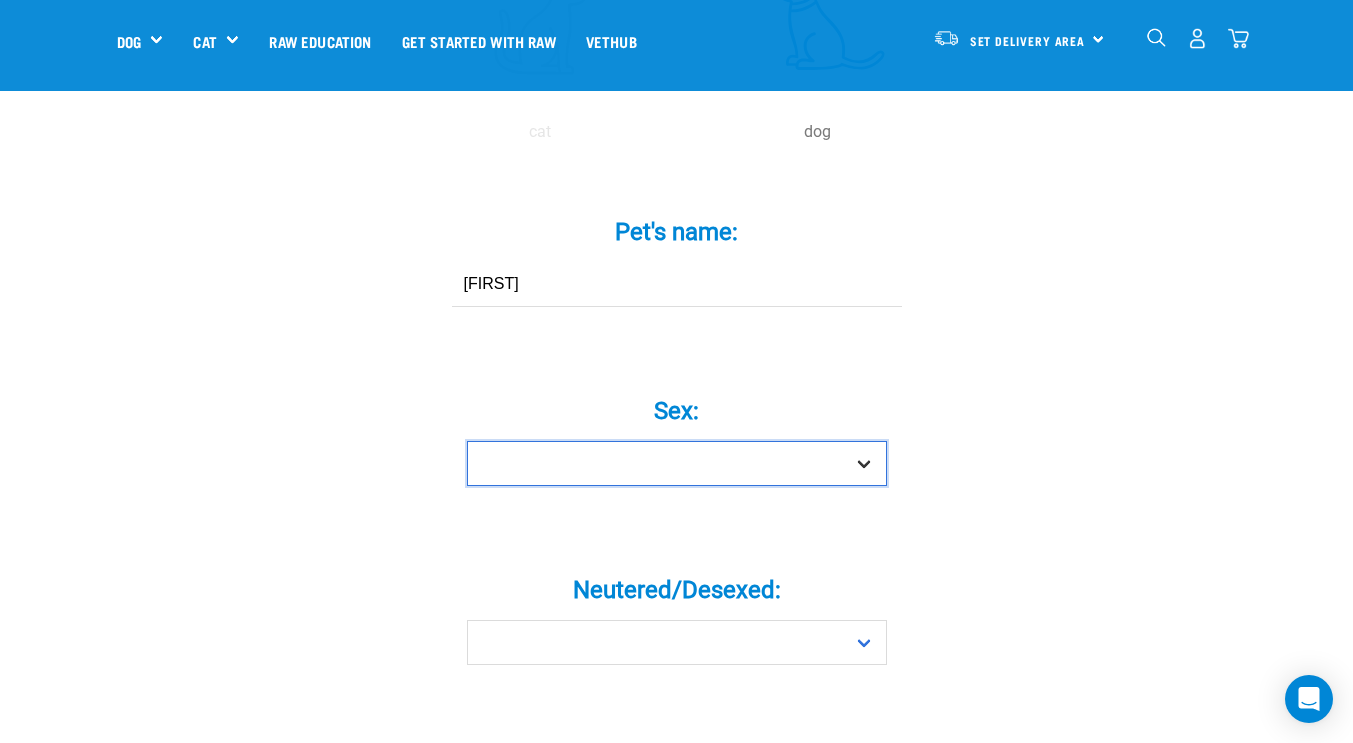 click on "Boy
Girl" at bounding box center [677, 463] 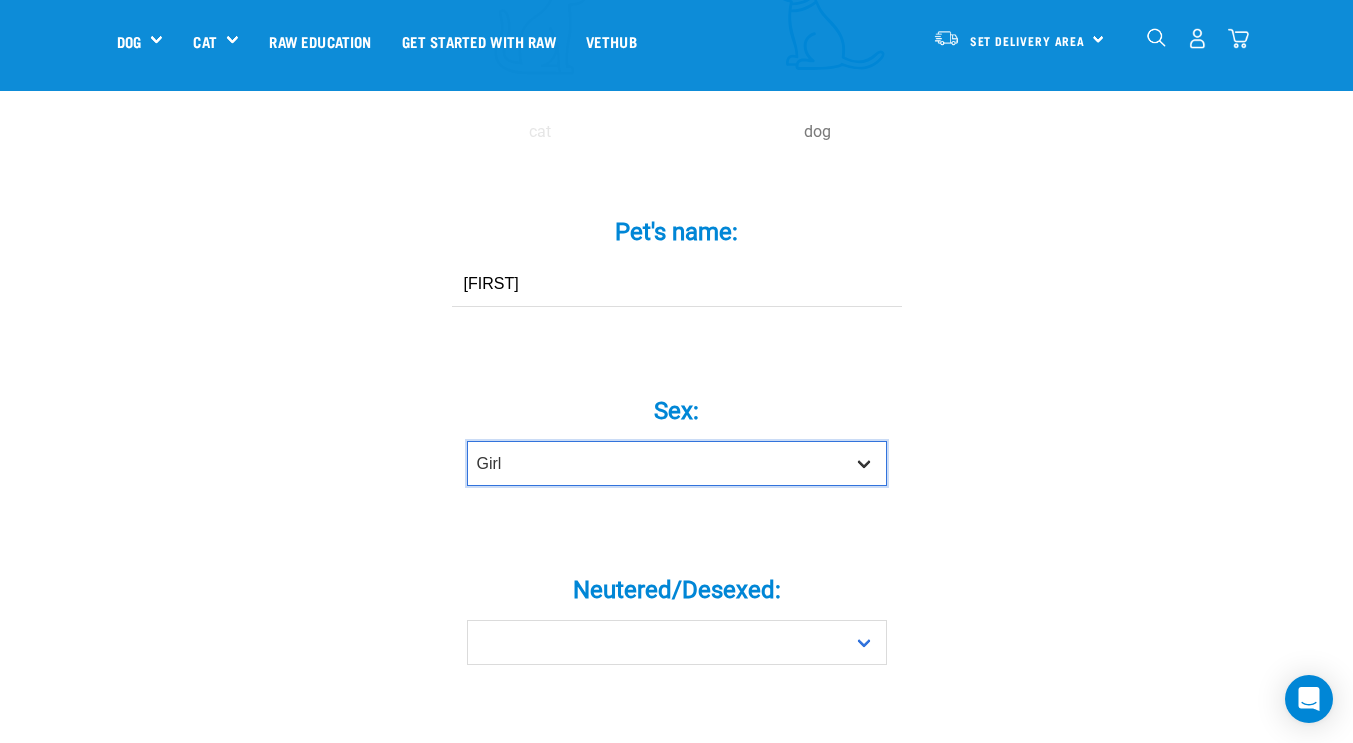 click on "Boy
Girl" at bounding box center (677, 463) 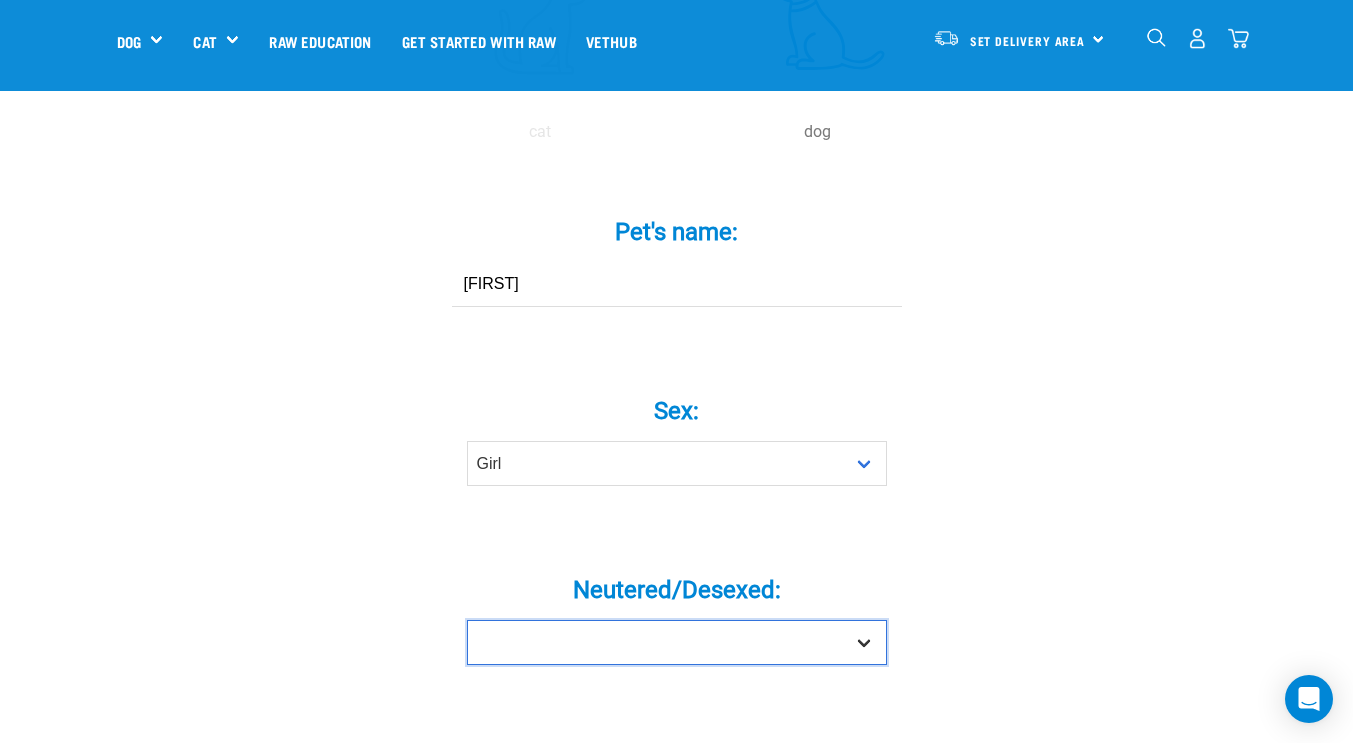click on "Yes
No" at bounding box center (677, 642) 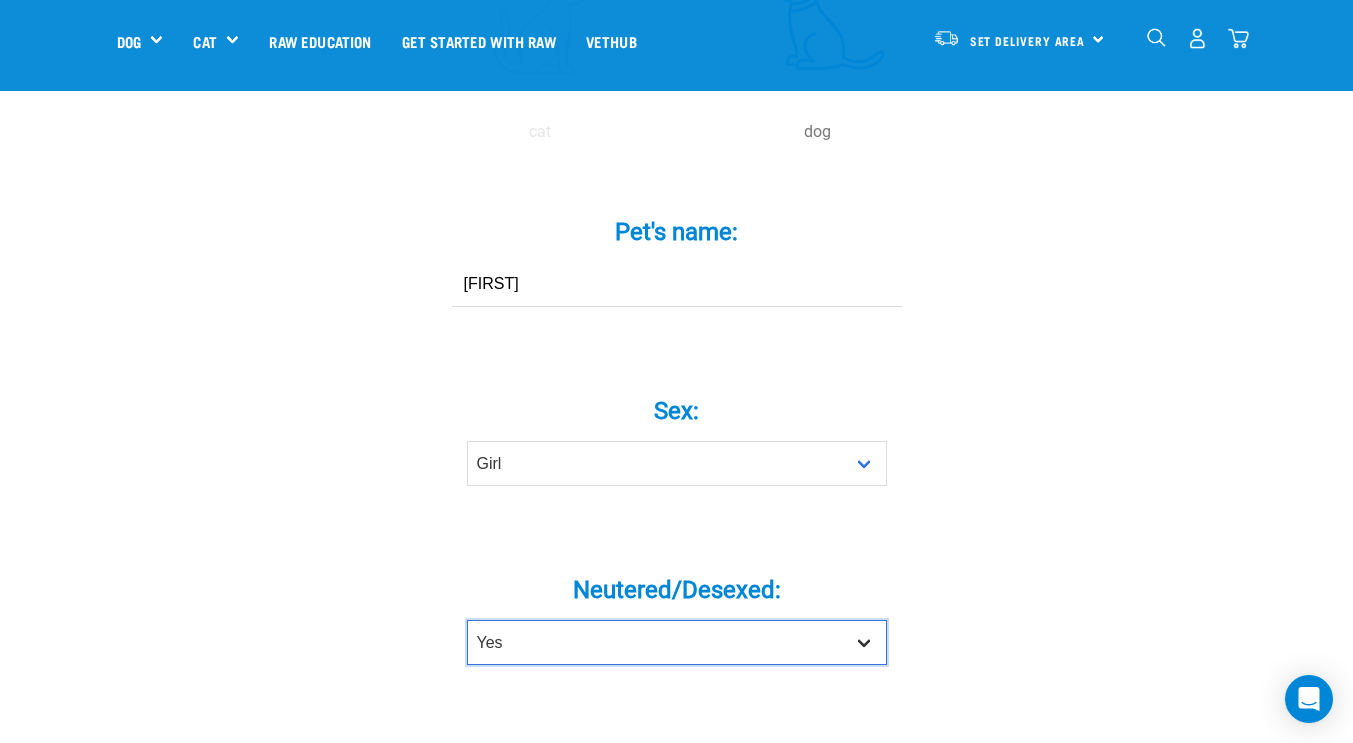 click on "Yes
No" at bounding box center [677, 642] 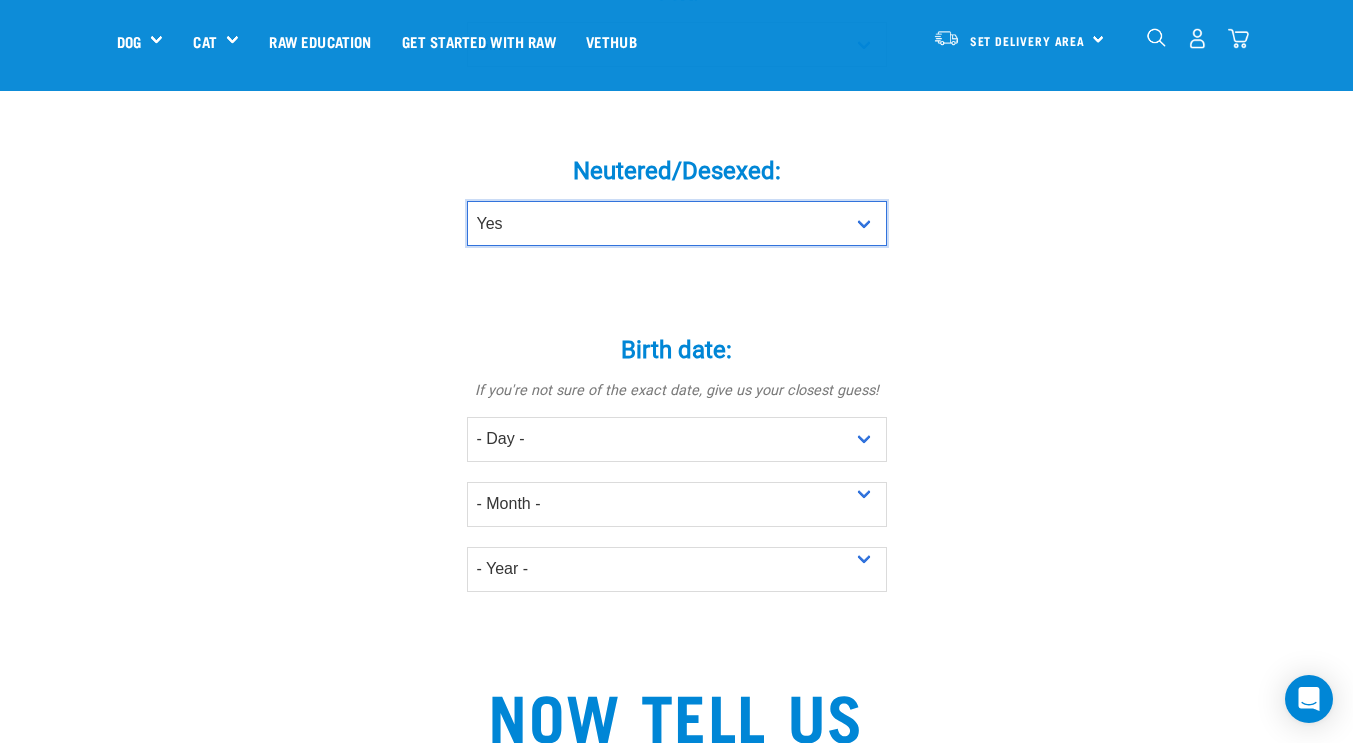 scroll, scrollTop: 989, scrollLeft: 0, axis: vertical 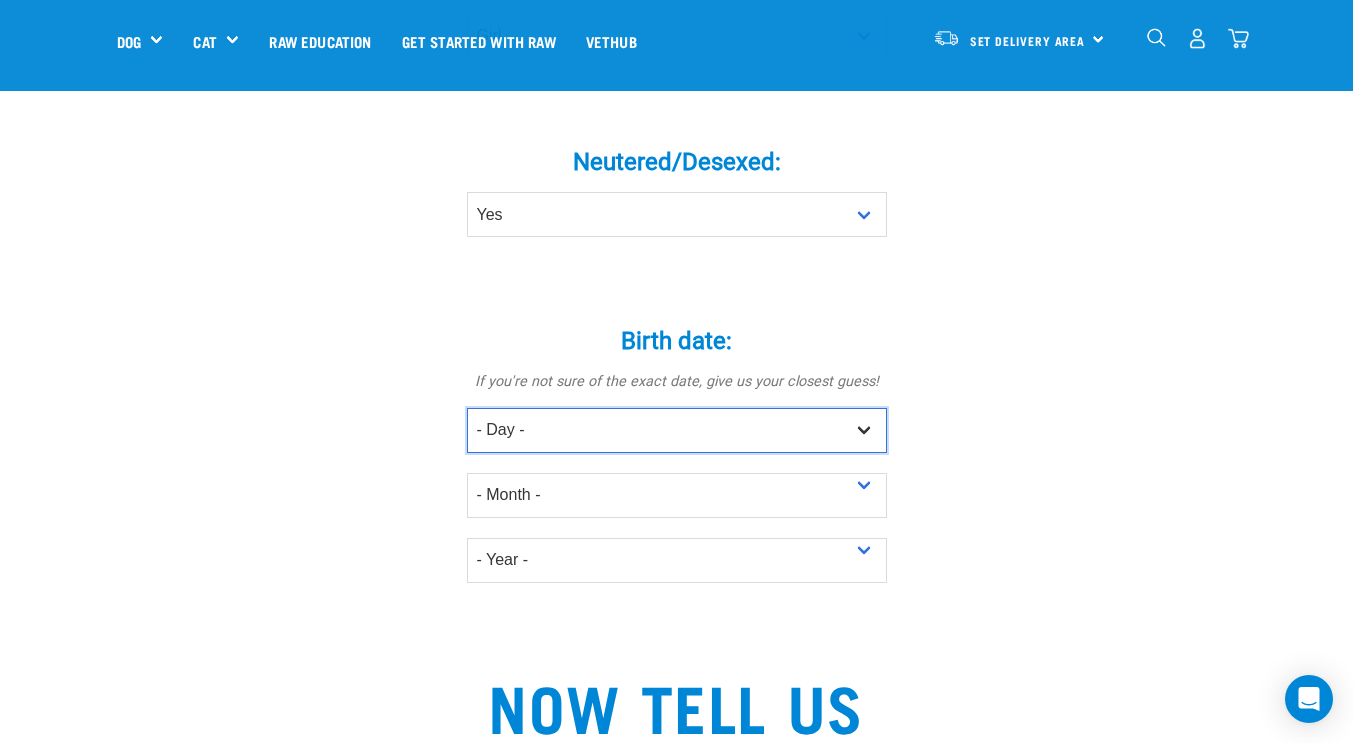click on "- Day -
1
2
3
4
5
6
7
8
9
10 11 12 13 14 15 16 17 18 19 20 21 22 23 24 25 26 27" at bounding box center (677, 430) 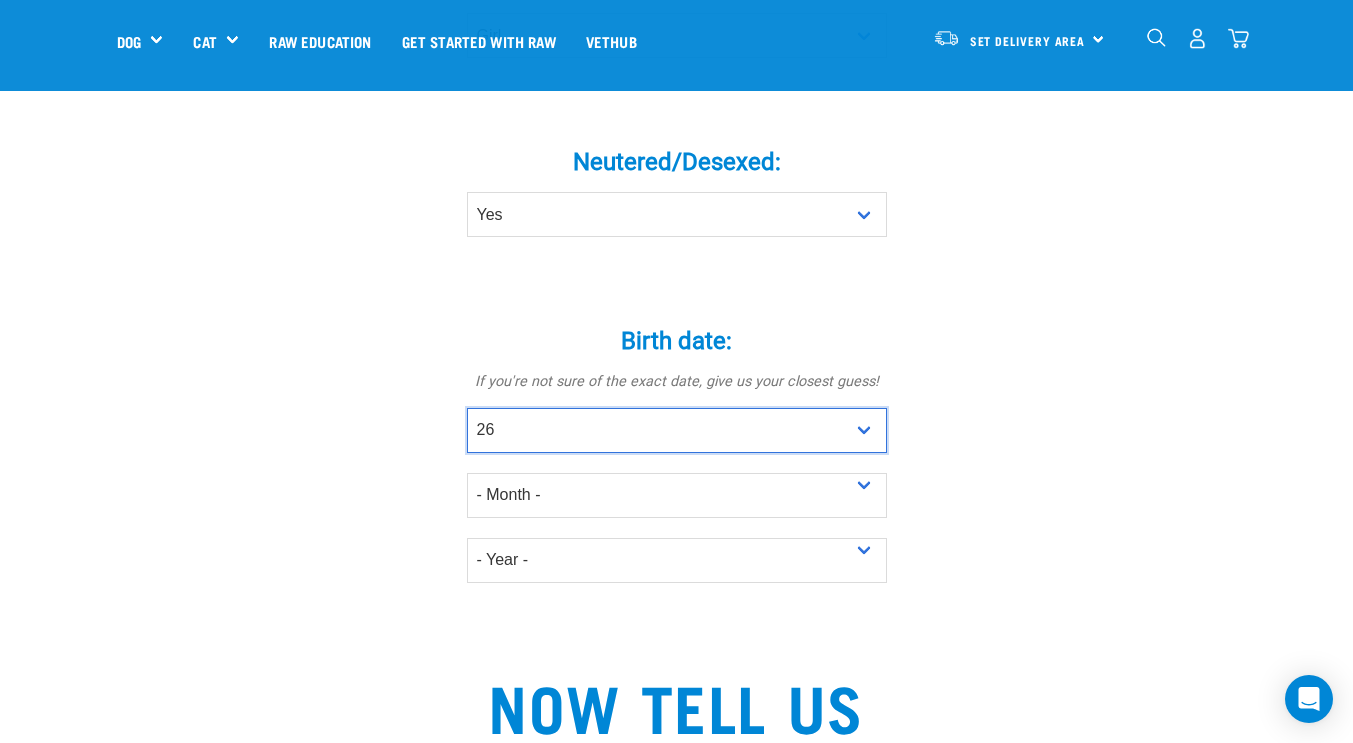 click on "- Day -
1
2
3
4
5
6
7
8
9
10 11 12 13 14 15 16 17 18 19 20 21 22 23 24 25 26 27" at bounding box center [677, 430] 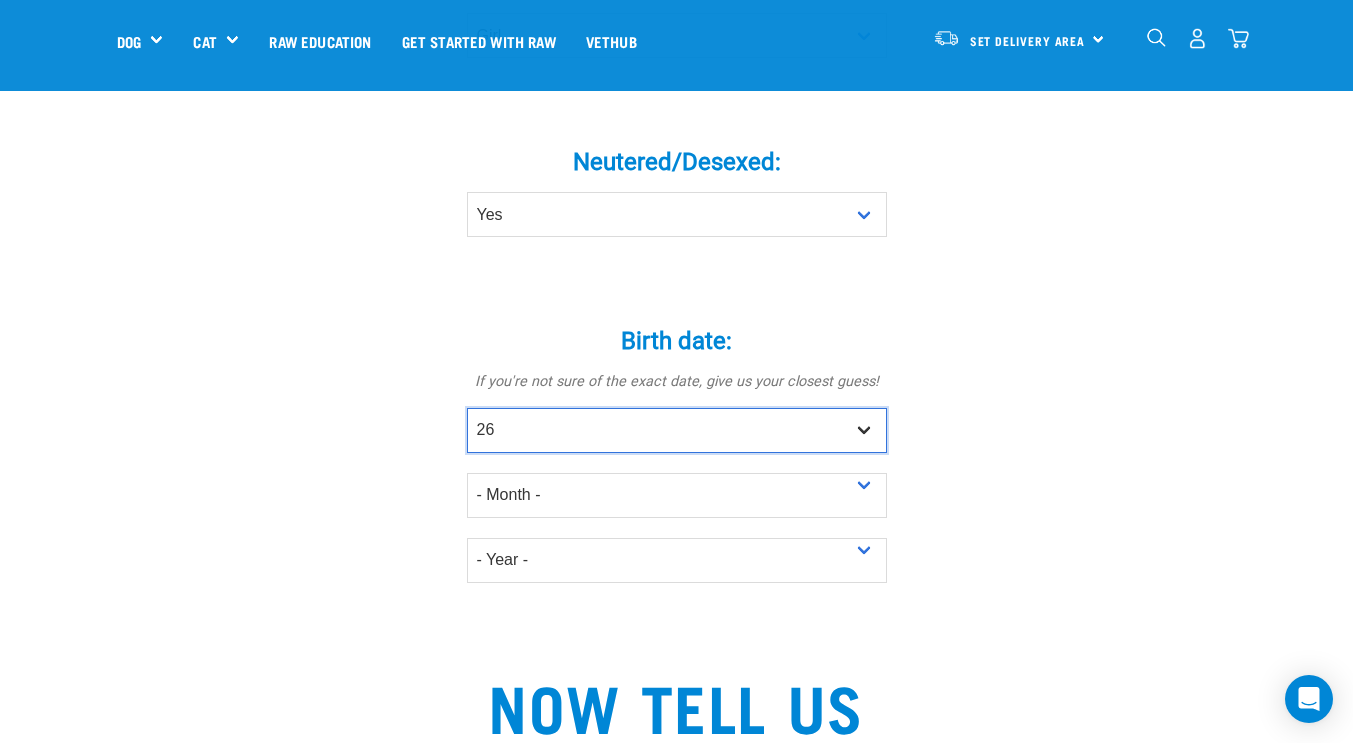 click on "- Day -
1
2
3
4
5
6
7
8
9
10 11 12 13 14 15 16 17 18 19 20 21 22 23 24 25 26 27" at bounding box center (677, 430) 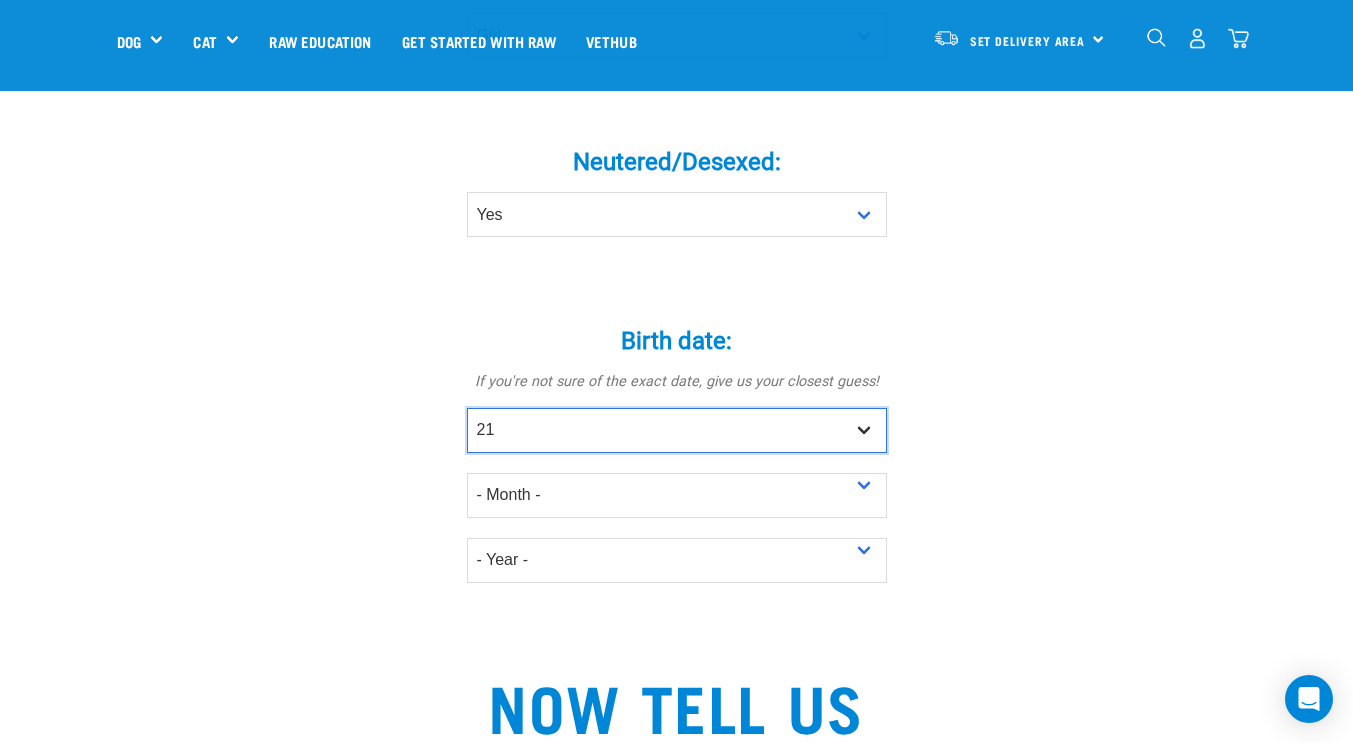 click on "- Day -
1
2
3
4
5
6
7
8
9
10 11 12 13 14 15 16 17 18 19 20 21 22 23 24 25 26 27" at bounding box center [677, 430] 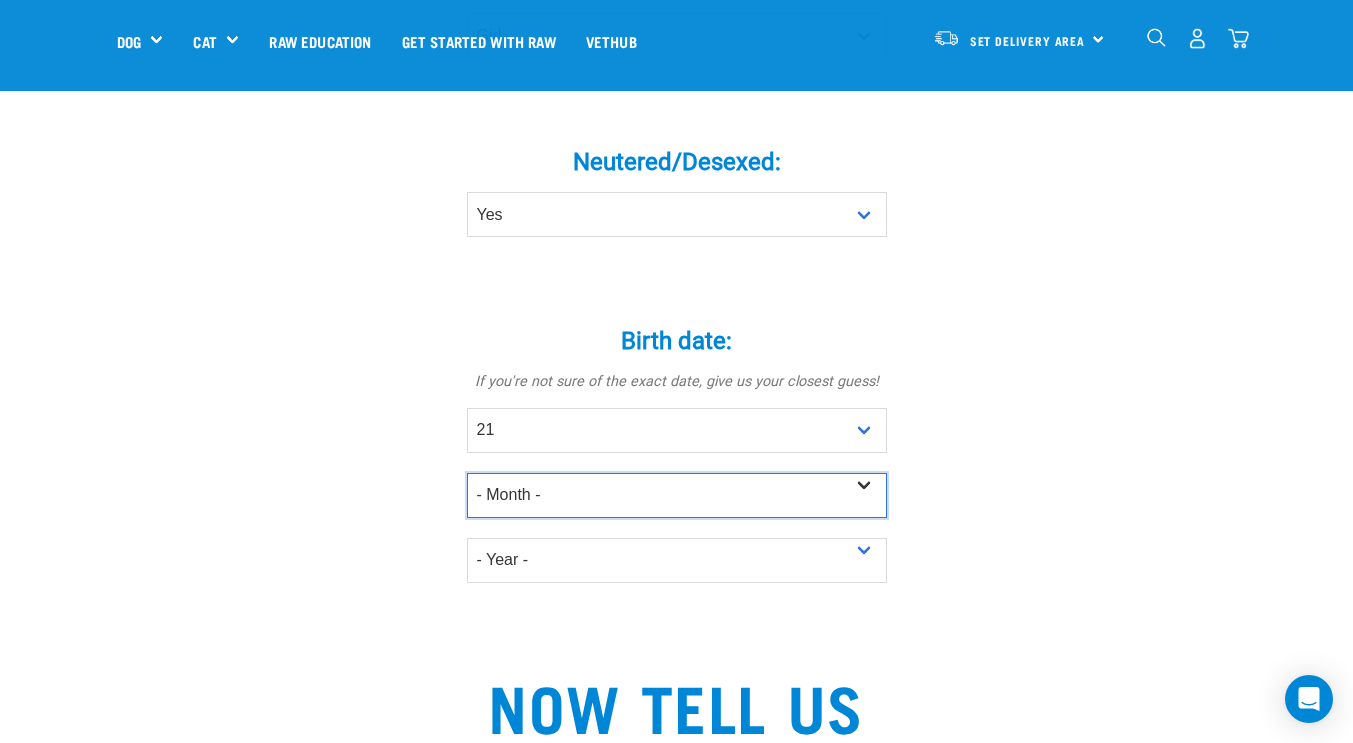 click on "- Month -
January
February
March
April
May
June July August September October November December" at bounding box center (677, 495) 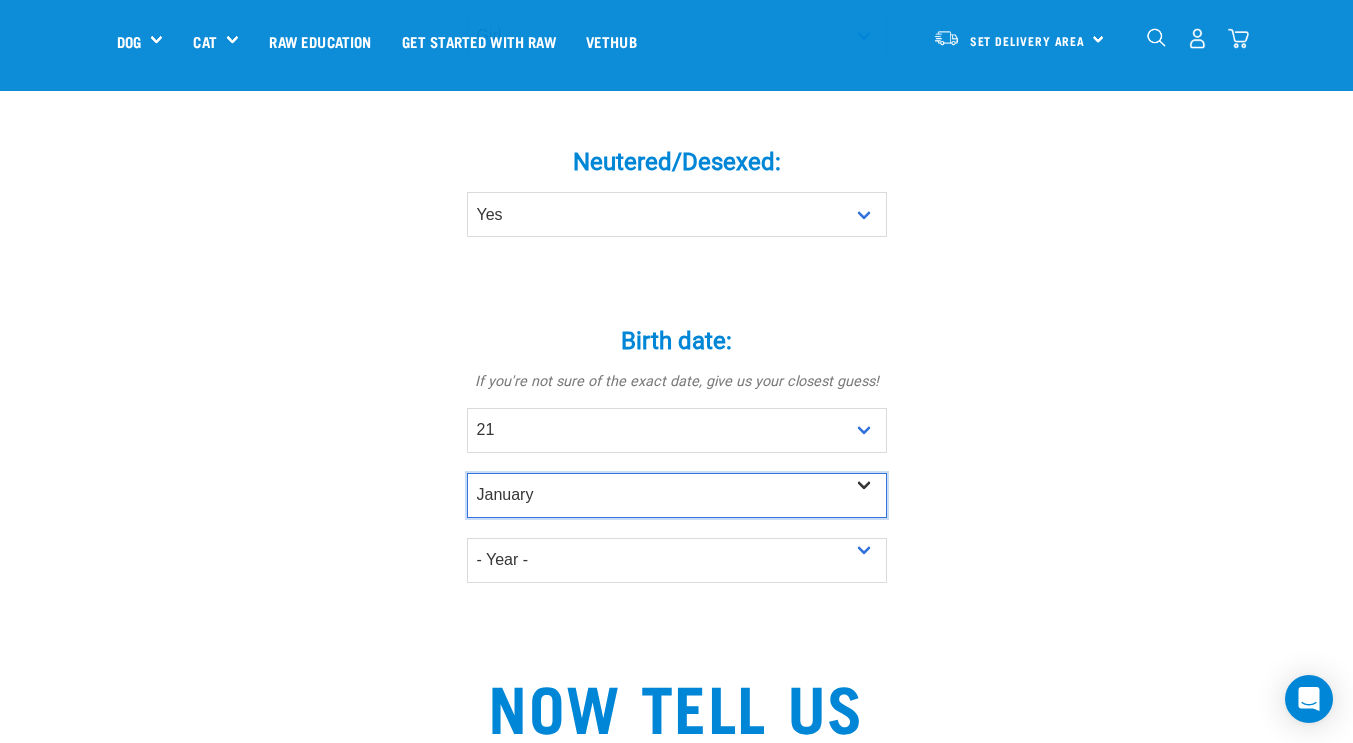 click on "- Month -
January
February
March
April
May
June July August September October November December" at bounding box center [677, 495] 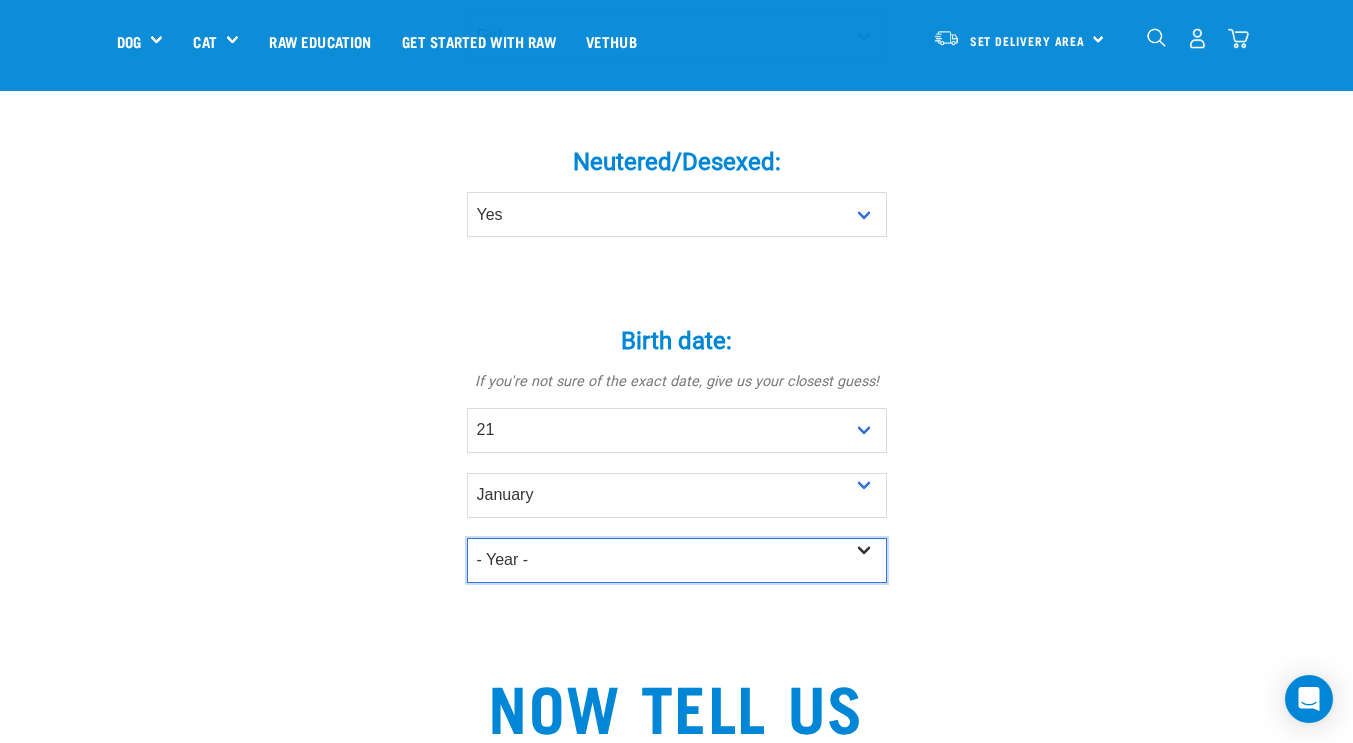 click on "- Year -
2025
2024
2023
2022
2021
2020
2019 2018 2017 2016 2015 2014 2013" at bounding box center (677, 560) 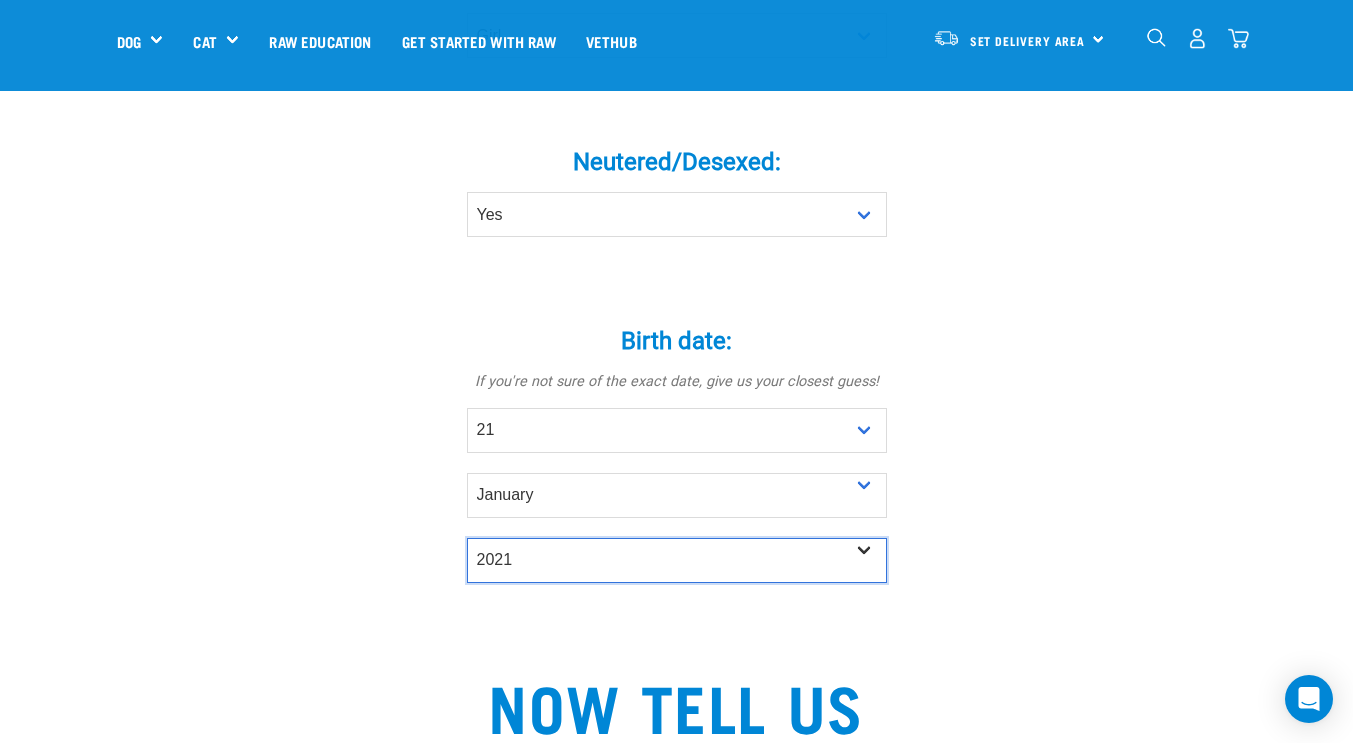 click on "- Year -
2025
2024
2023
2022
2021
2020
2019 2018 2017 2016 2015 2014 2013" at bounding box center [677, 560] 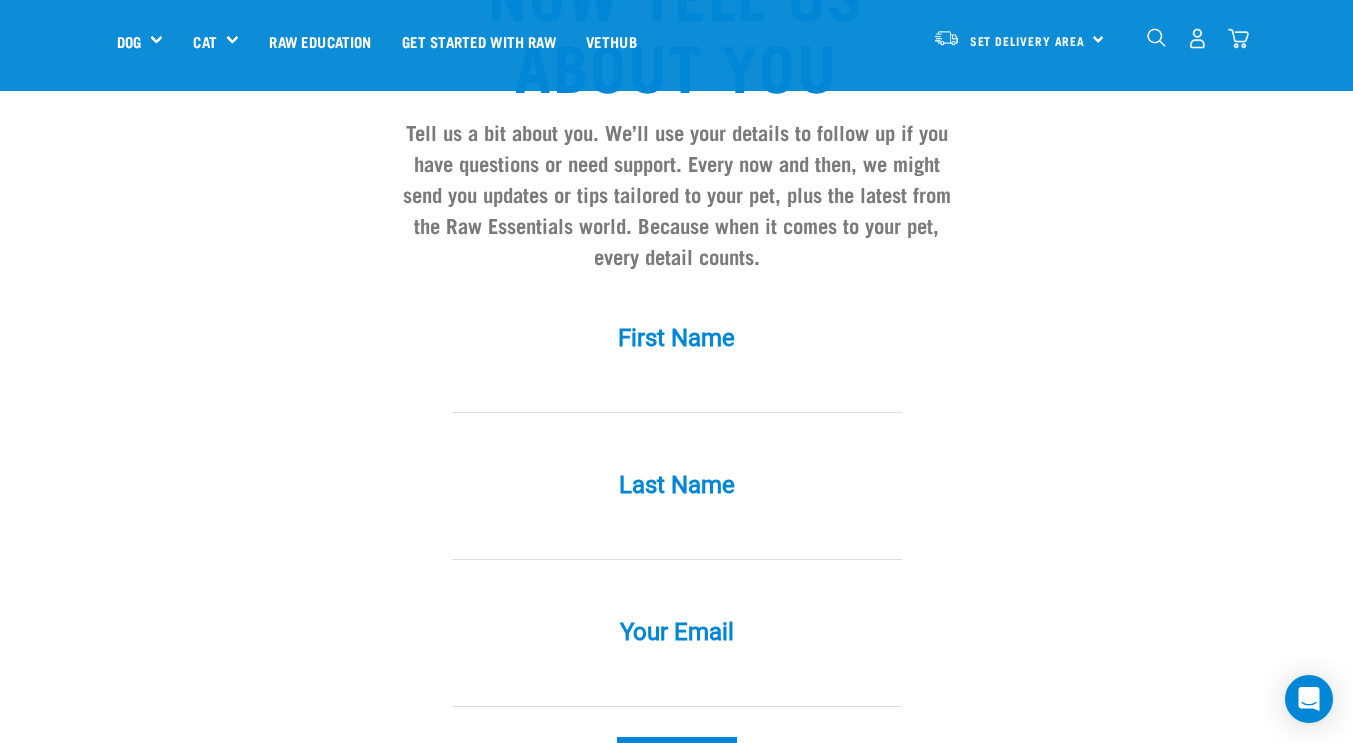 scroll, scrollTop: 1703, scrollLeft: 0, axis: vertical 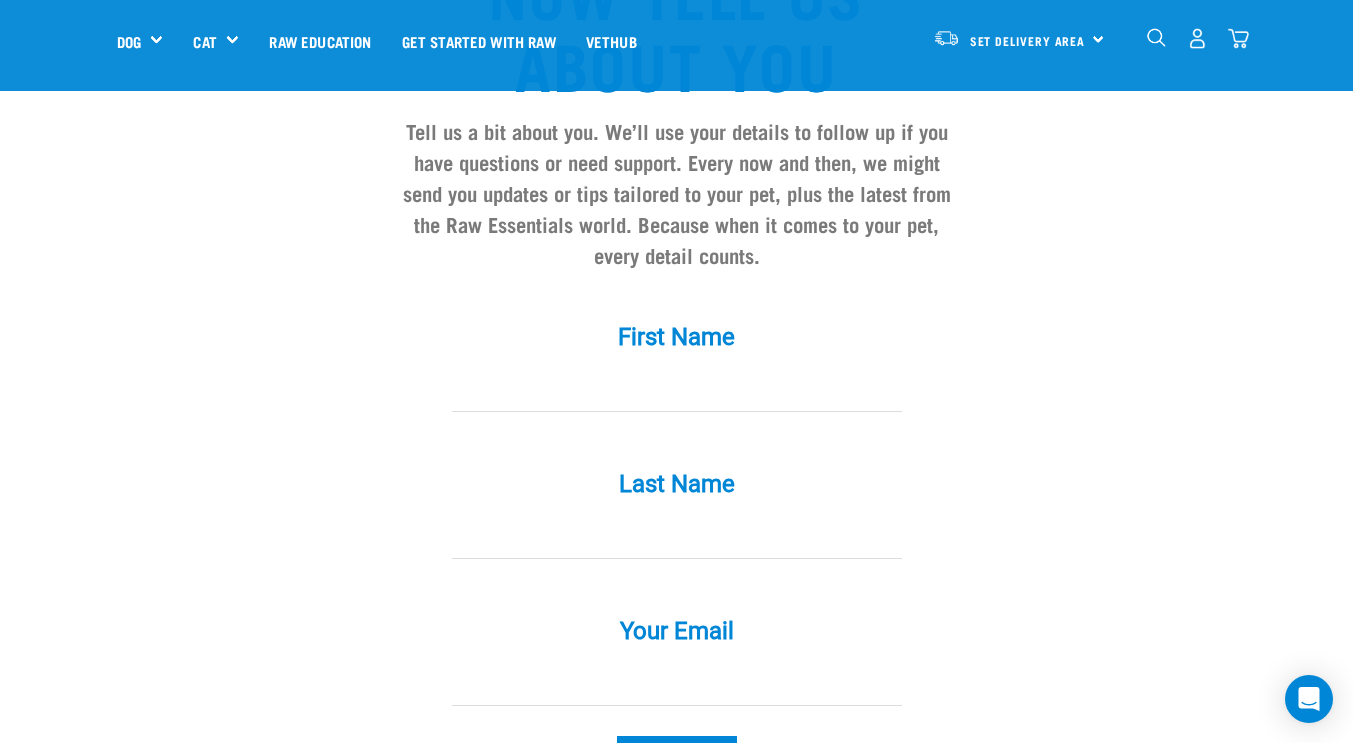 click at bounding box center (677, 389) 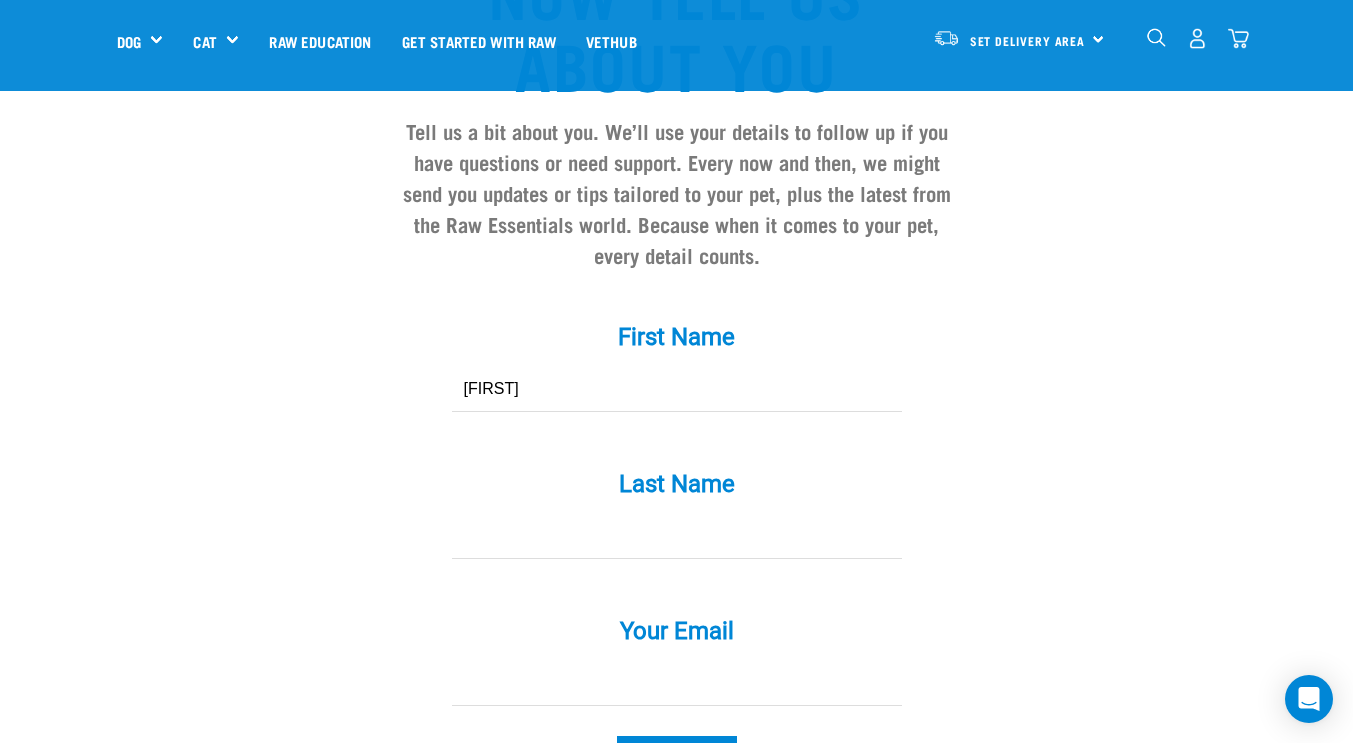 type on "McLaughlin" 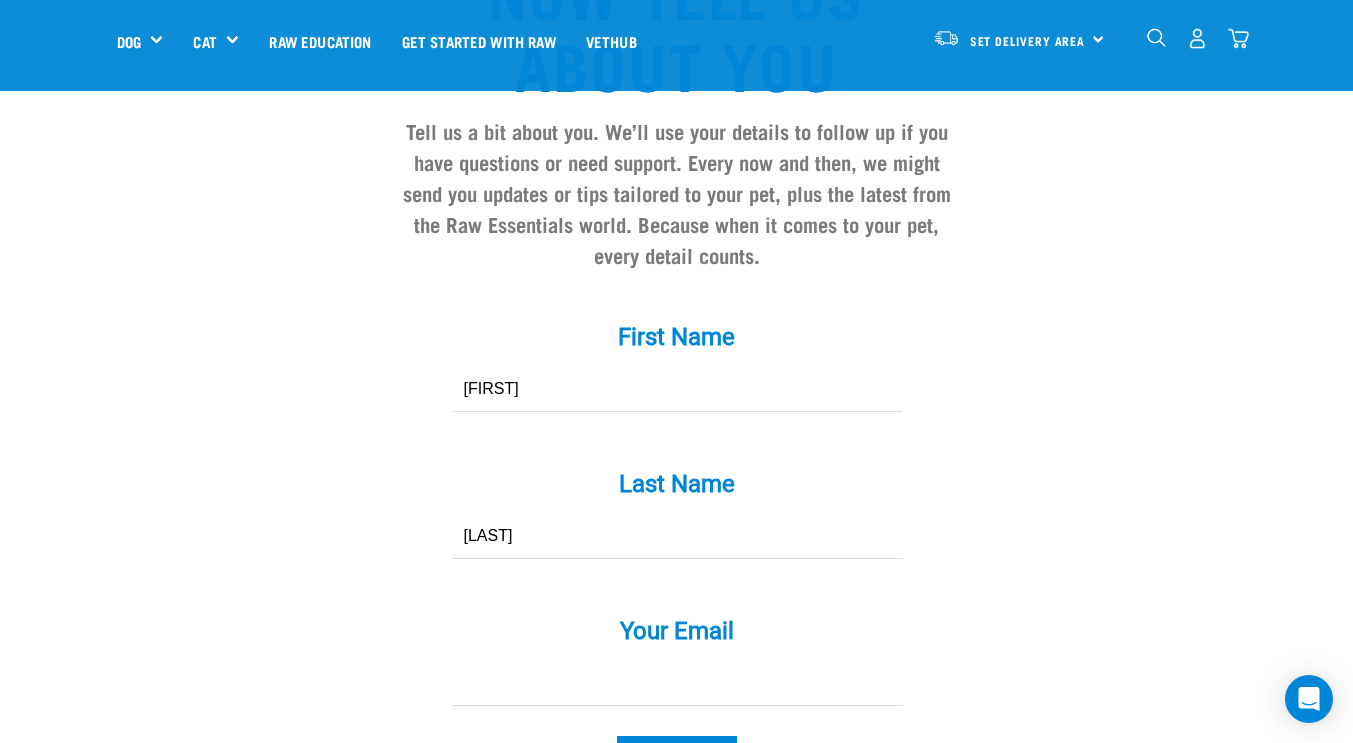 type on "berntracemac@gmail.com" 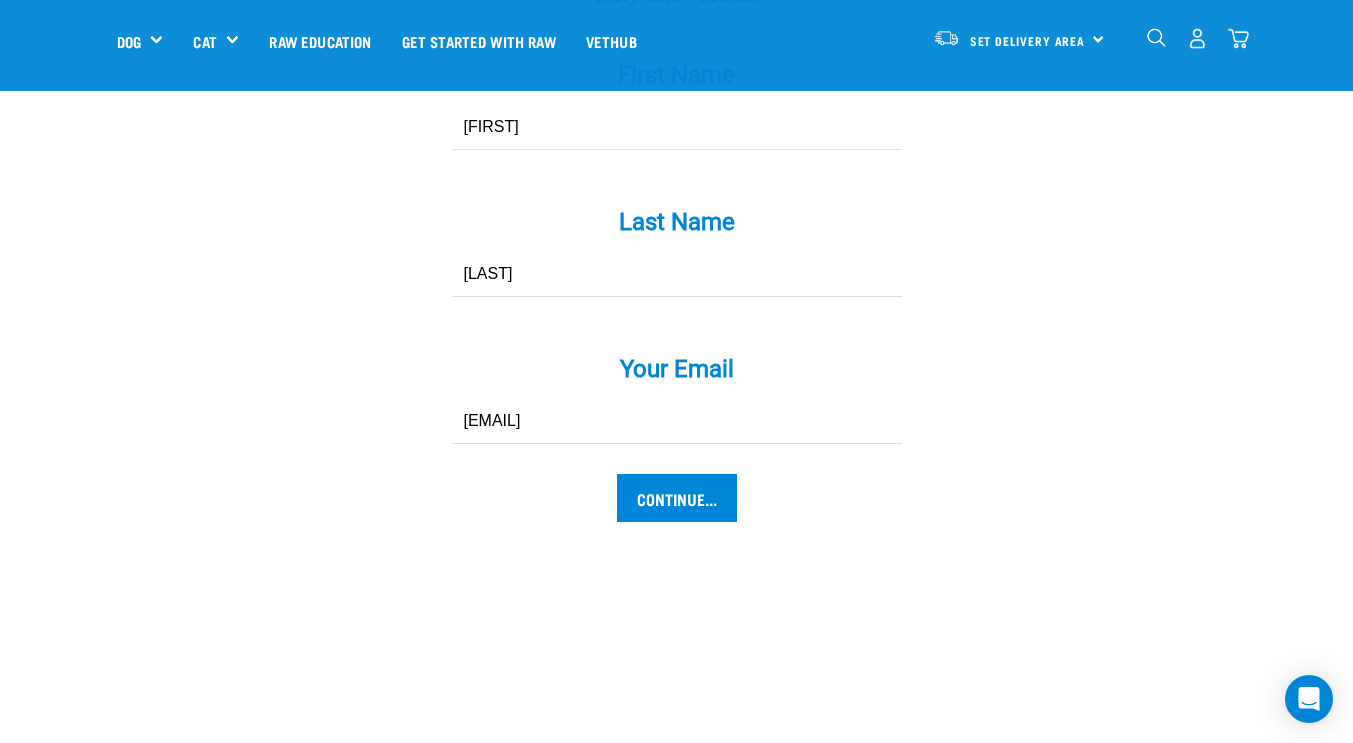 scroll, scrollTop: 1986, scrollLeft: 0, axis: vertical 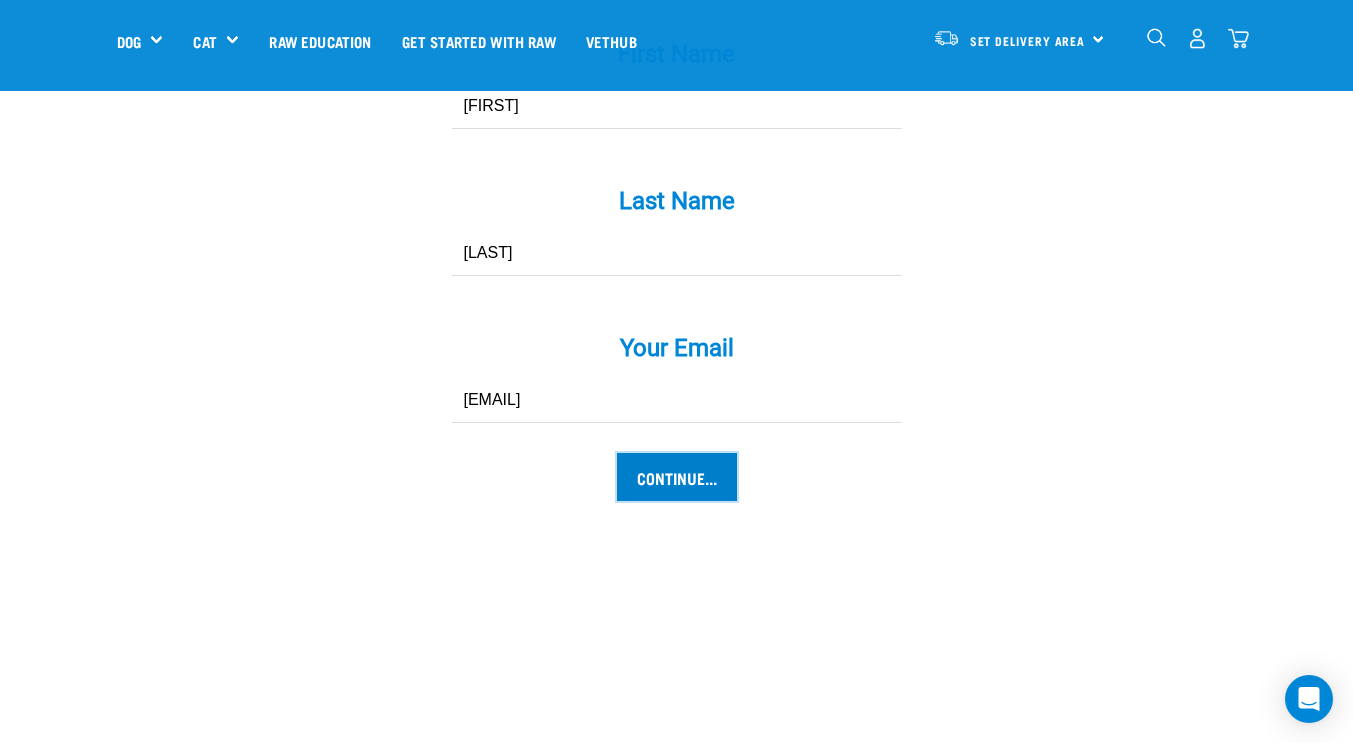 click on "Continue..." at bounding box center (677, 477) 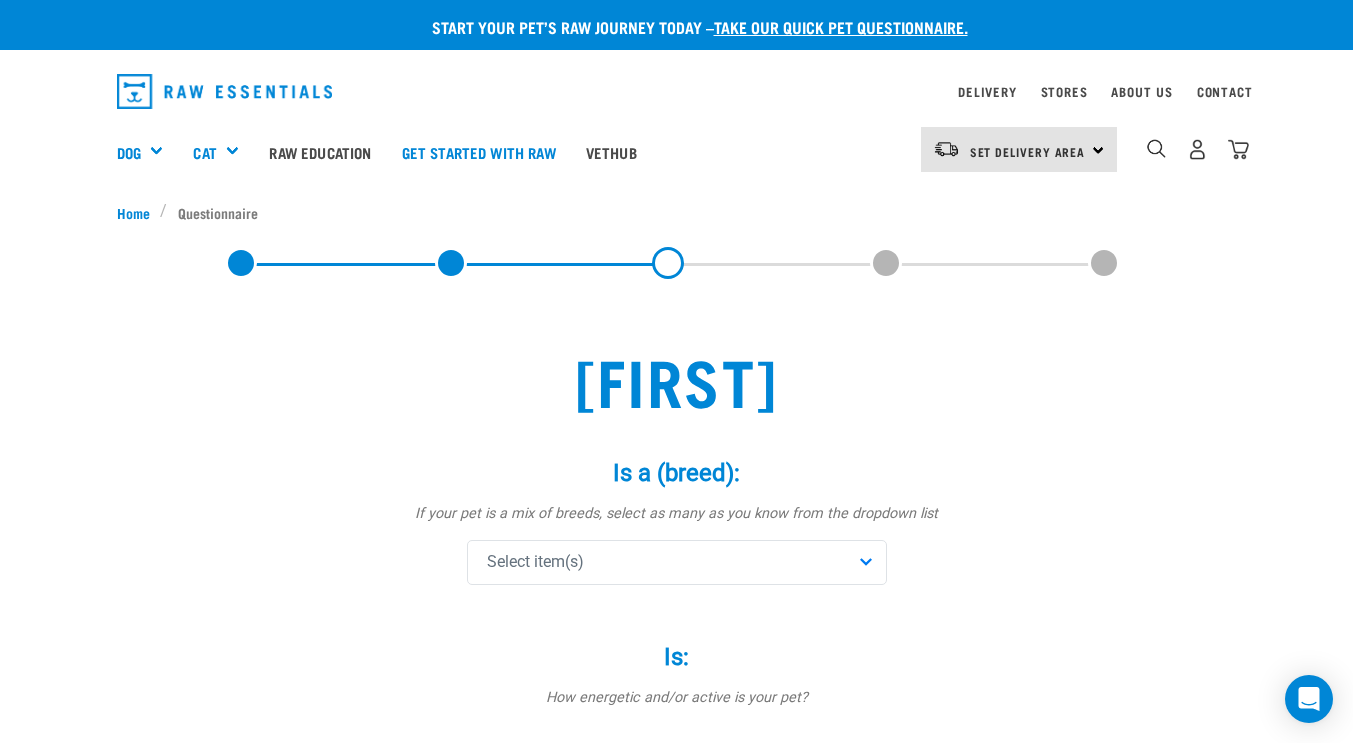 scroll, scrollTop: 0, scrollLeft: 0, axis: both 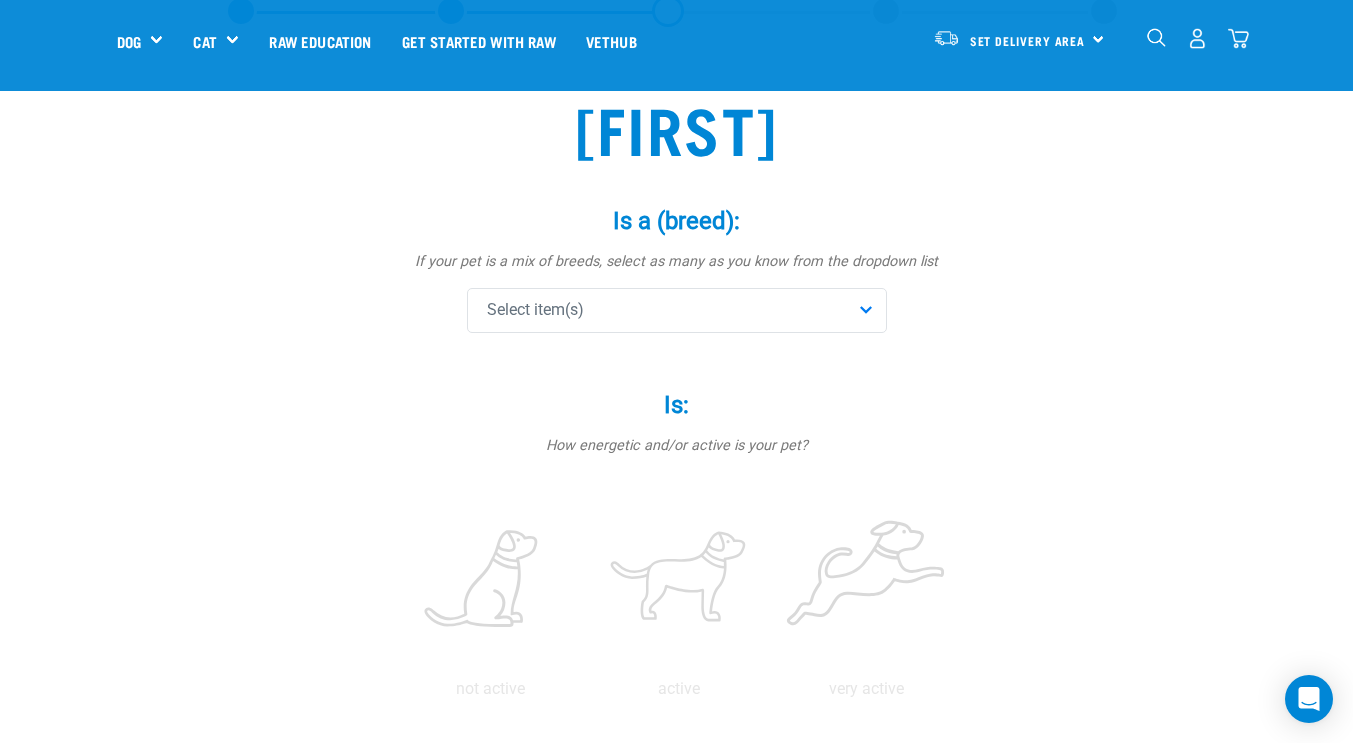 click on "Select item(s)" at bounding box center (677, 310) 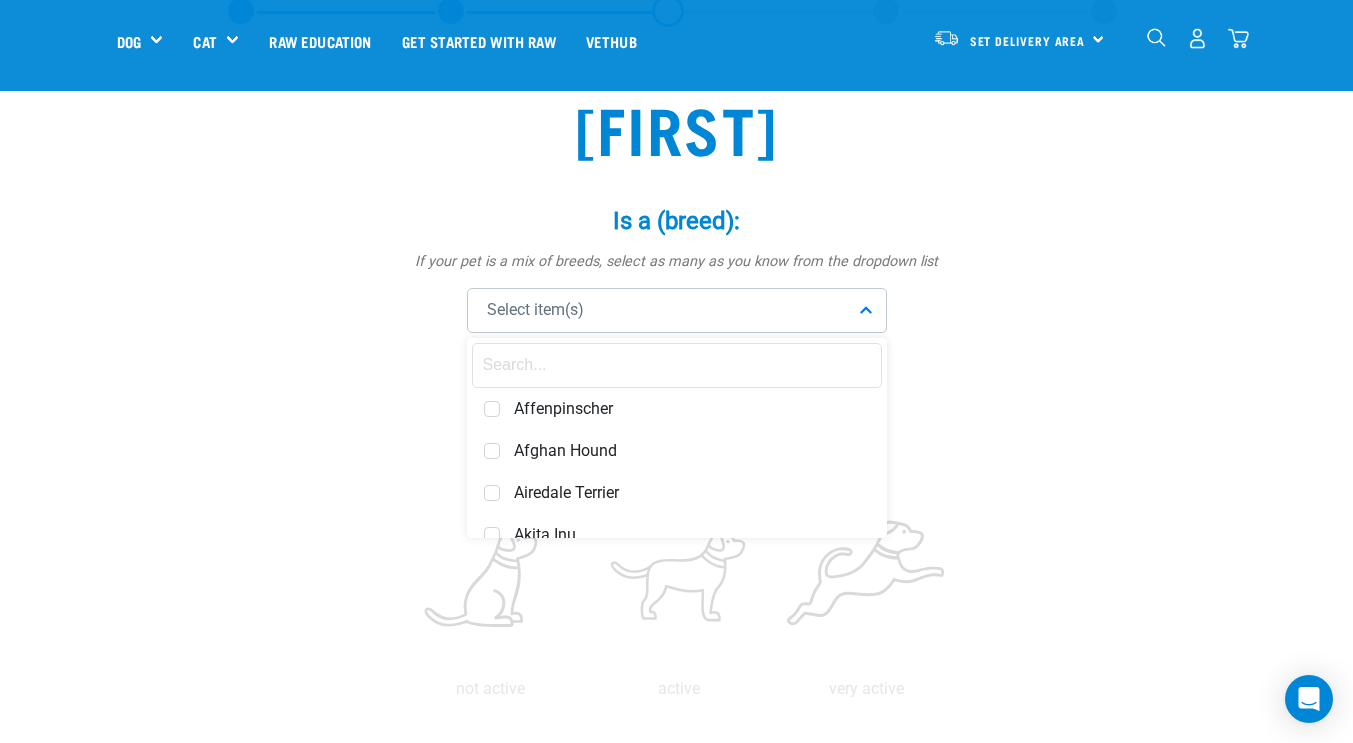 click at bounding box center (677, 365) 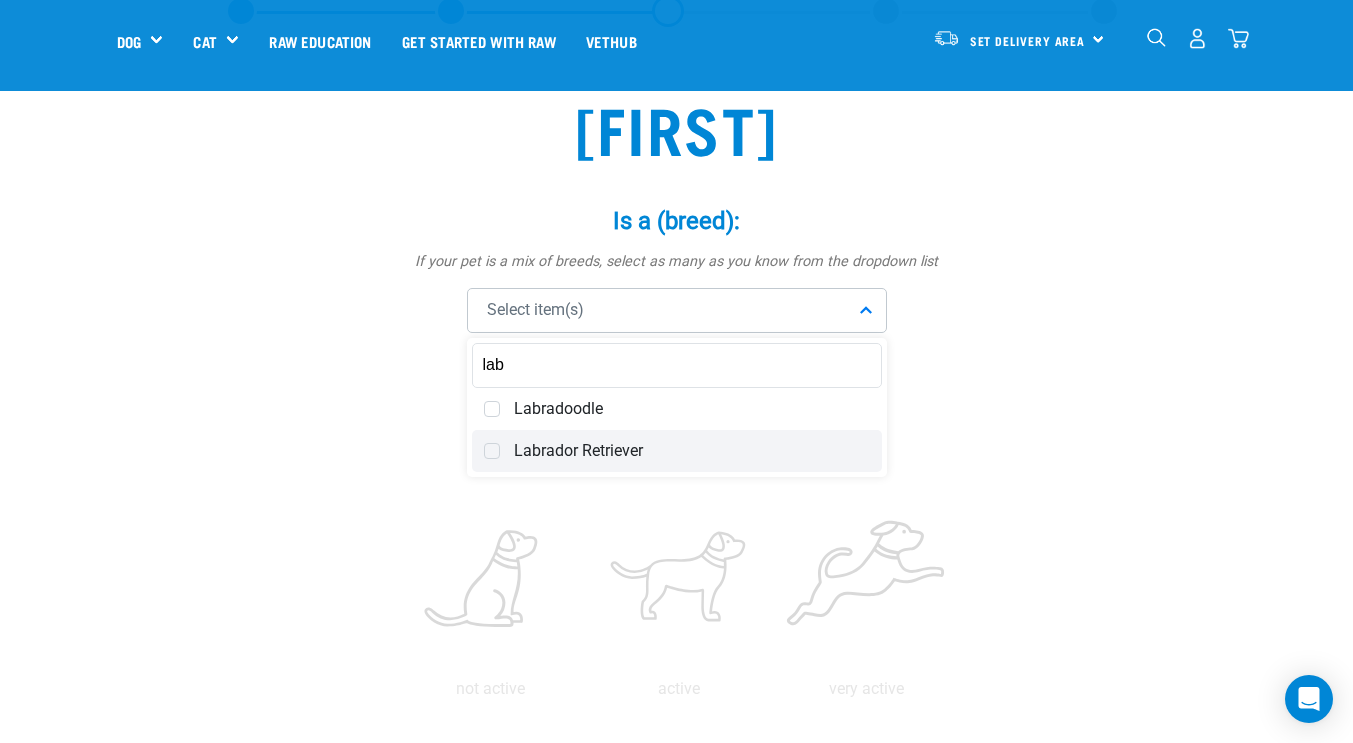 scroll, scrollTop: 233, scrollLeft: 0, axis: vertical 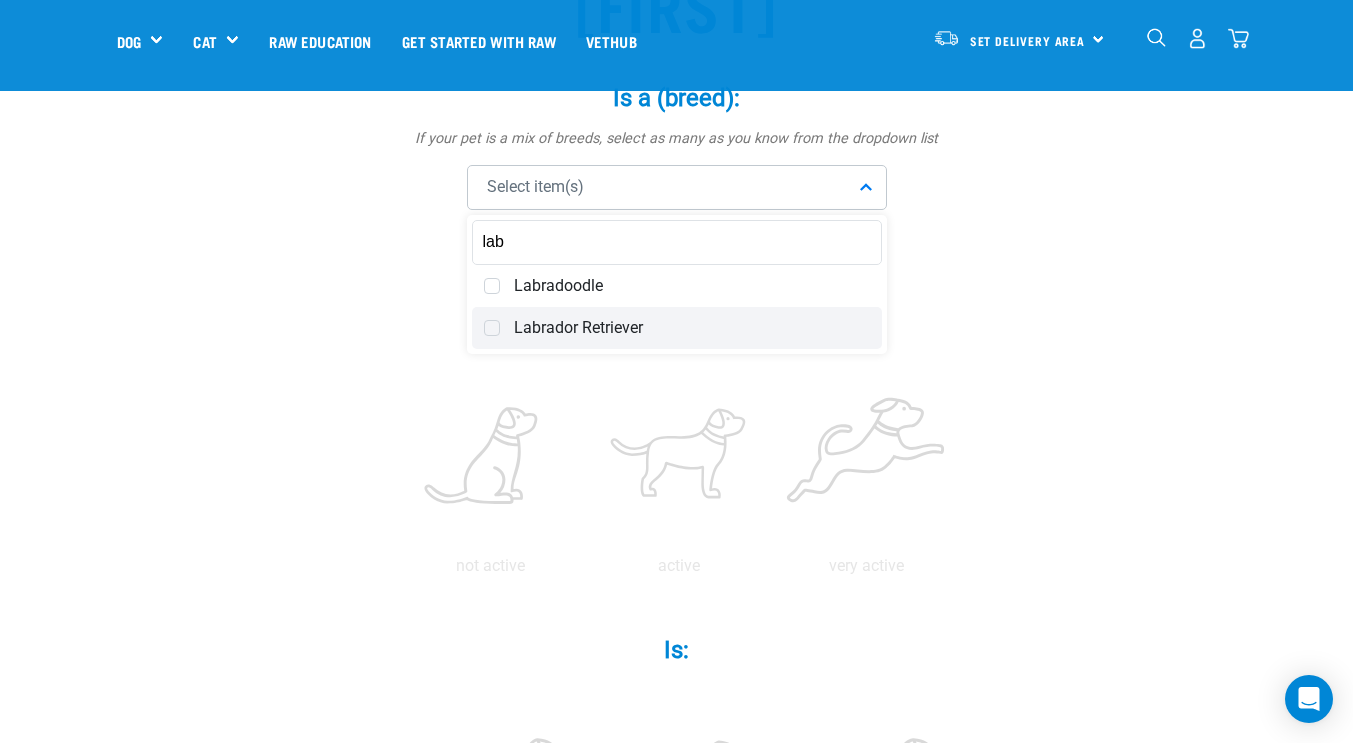 type on "lab" 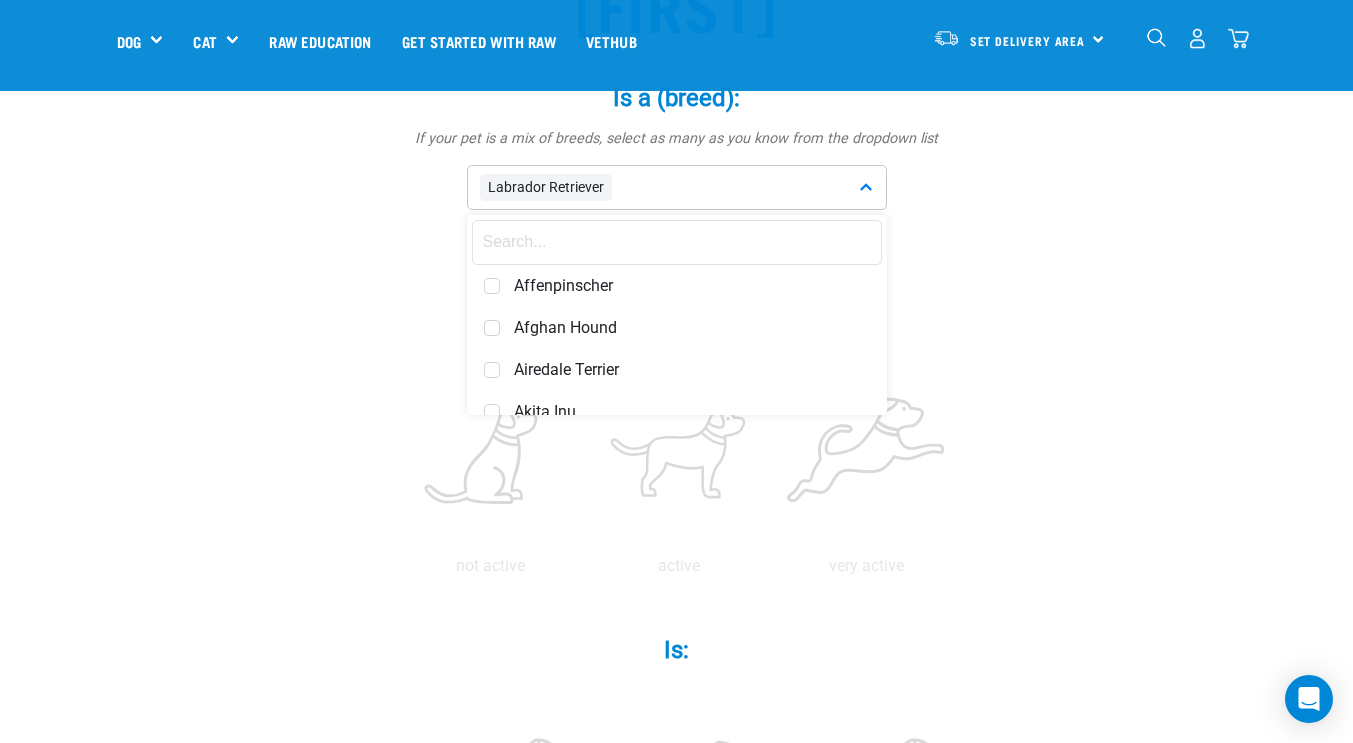 click at bounding box center [677, 242] 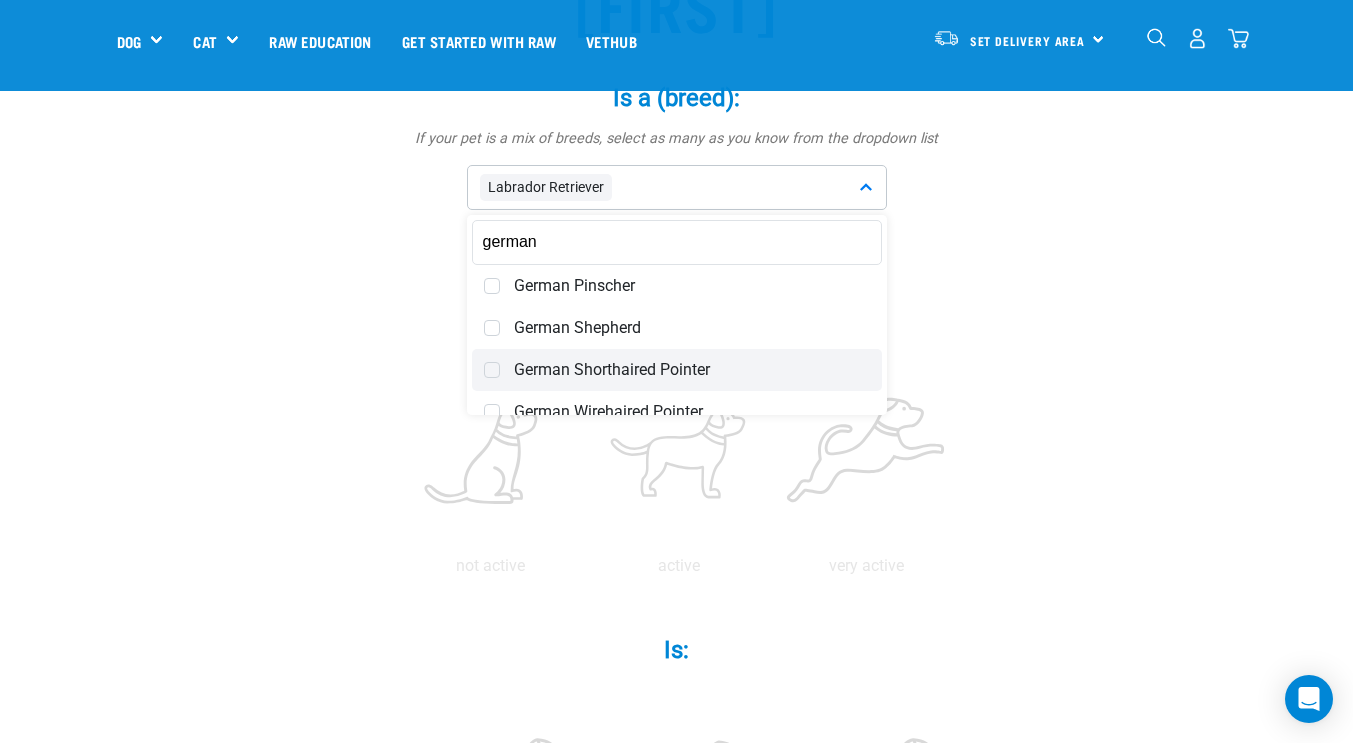 type on "german" 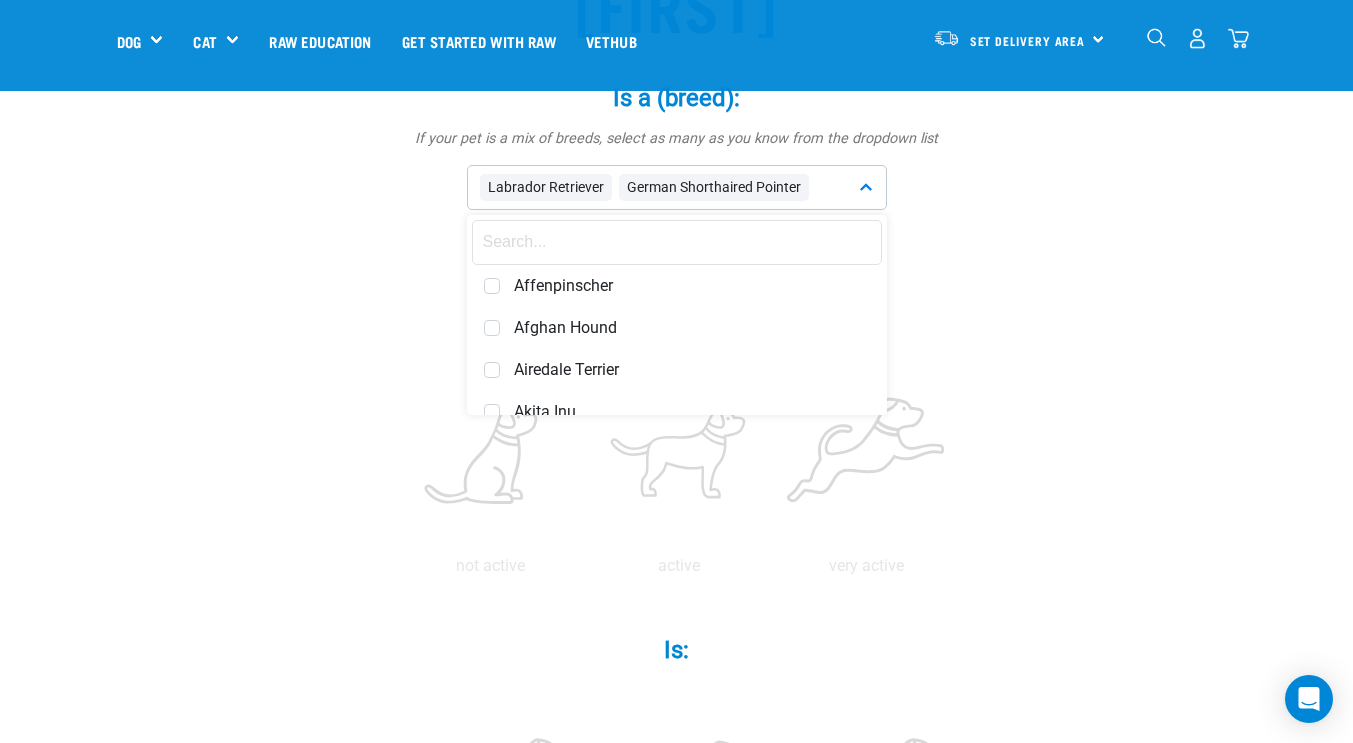 click at bounding box center [677, 242] 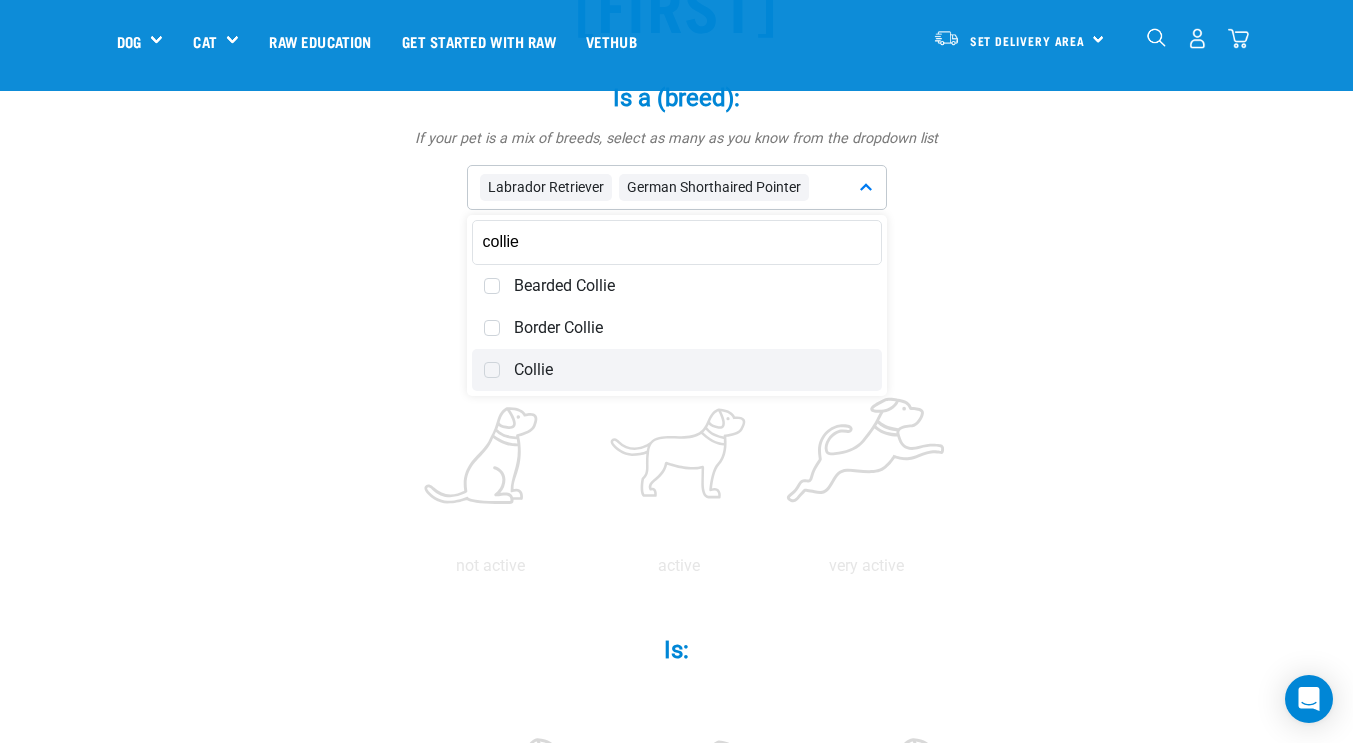 type on "collie" 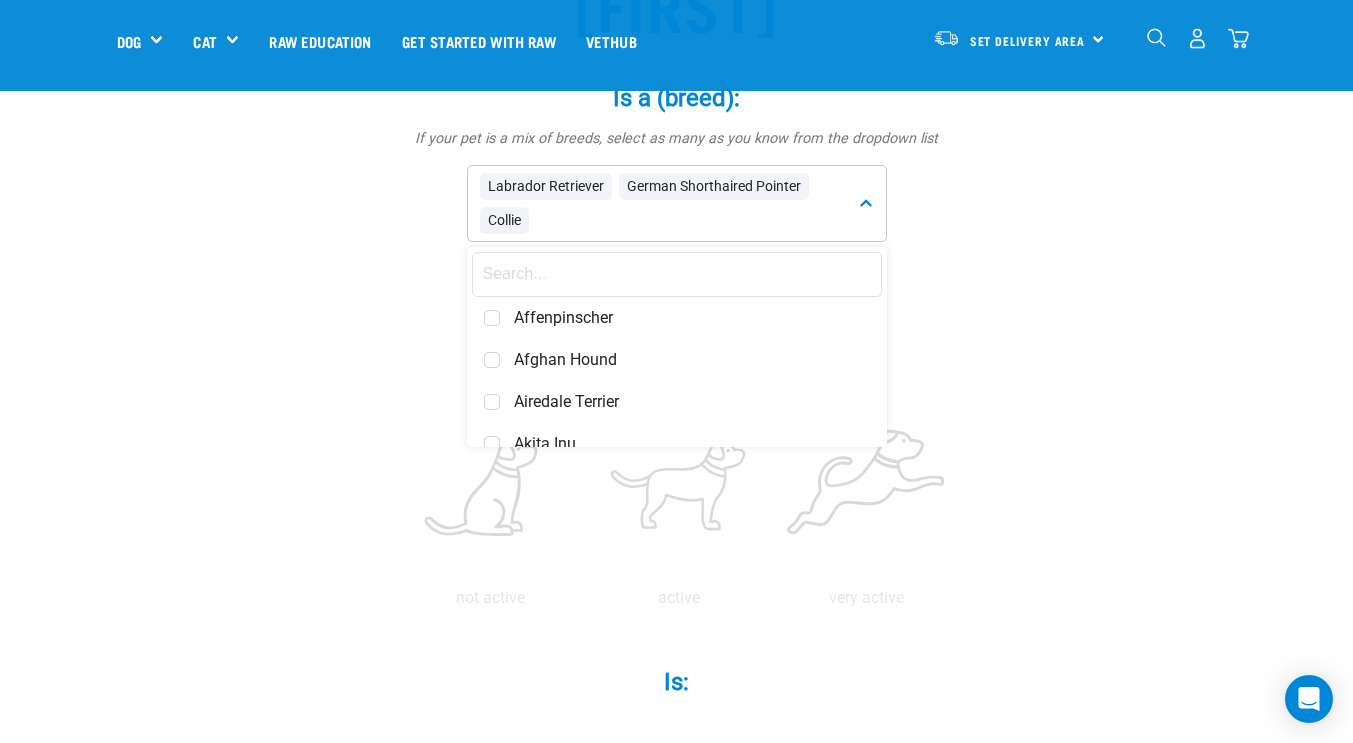 click on "Piper
Is a (breed): *
If your pet is a mix of breeds, select as many as you know from the dropdown list
Labrador Retriever German Shorthaired Pointer Collie
Affenpinscher
Afghan Hound *" at bounding box center [677, 867] 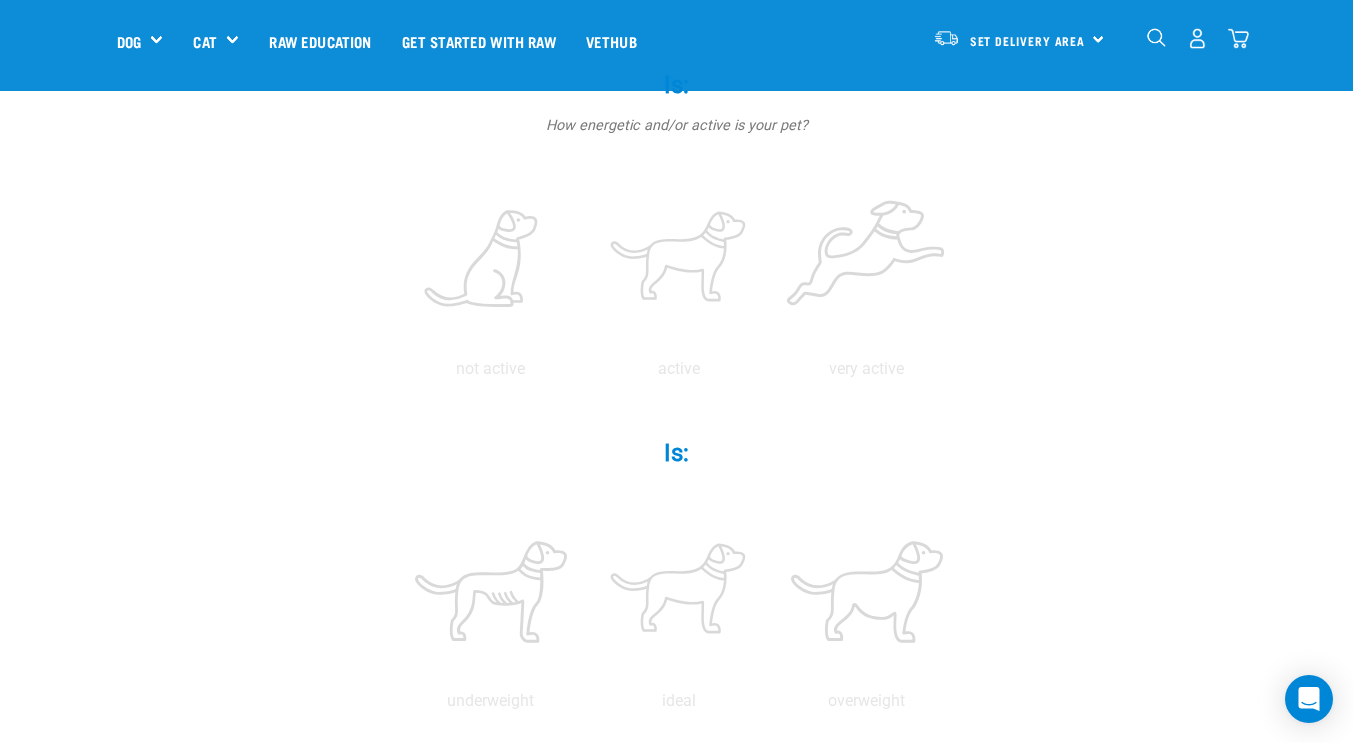 scroll, scrollTop: 470, scrollLeft: 0, axis: vertical 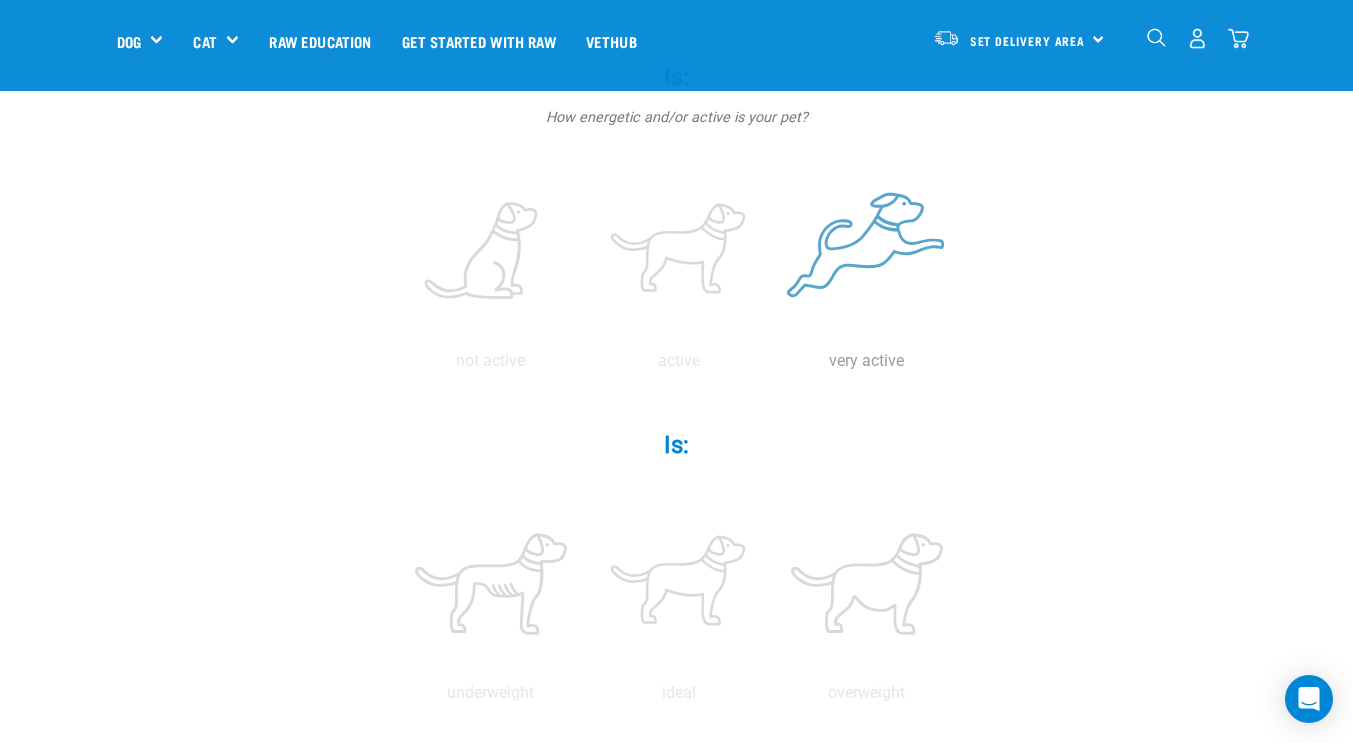 click at bounding box center [867, 252] 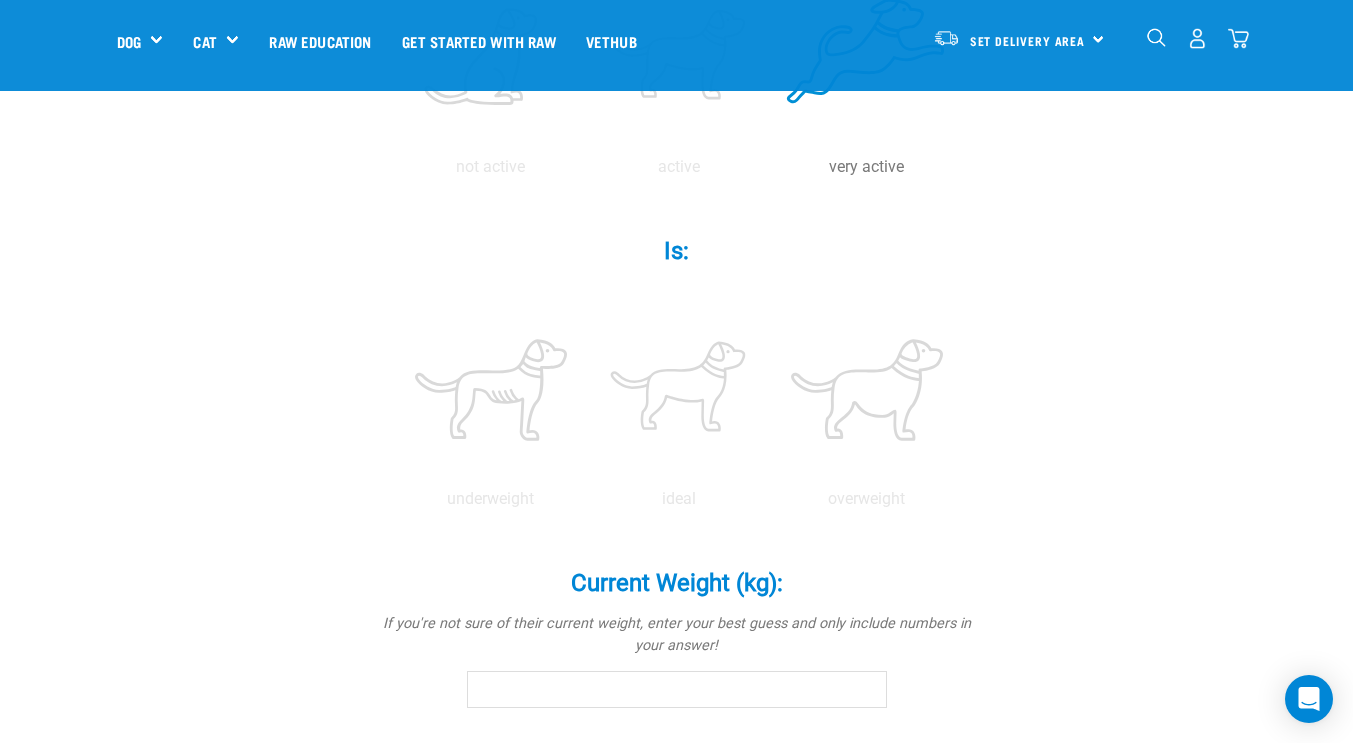 scroll, scrollTop: 679, scrollLeft: 0, axis: vertical 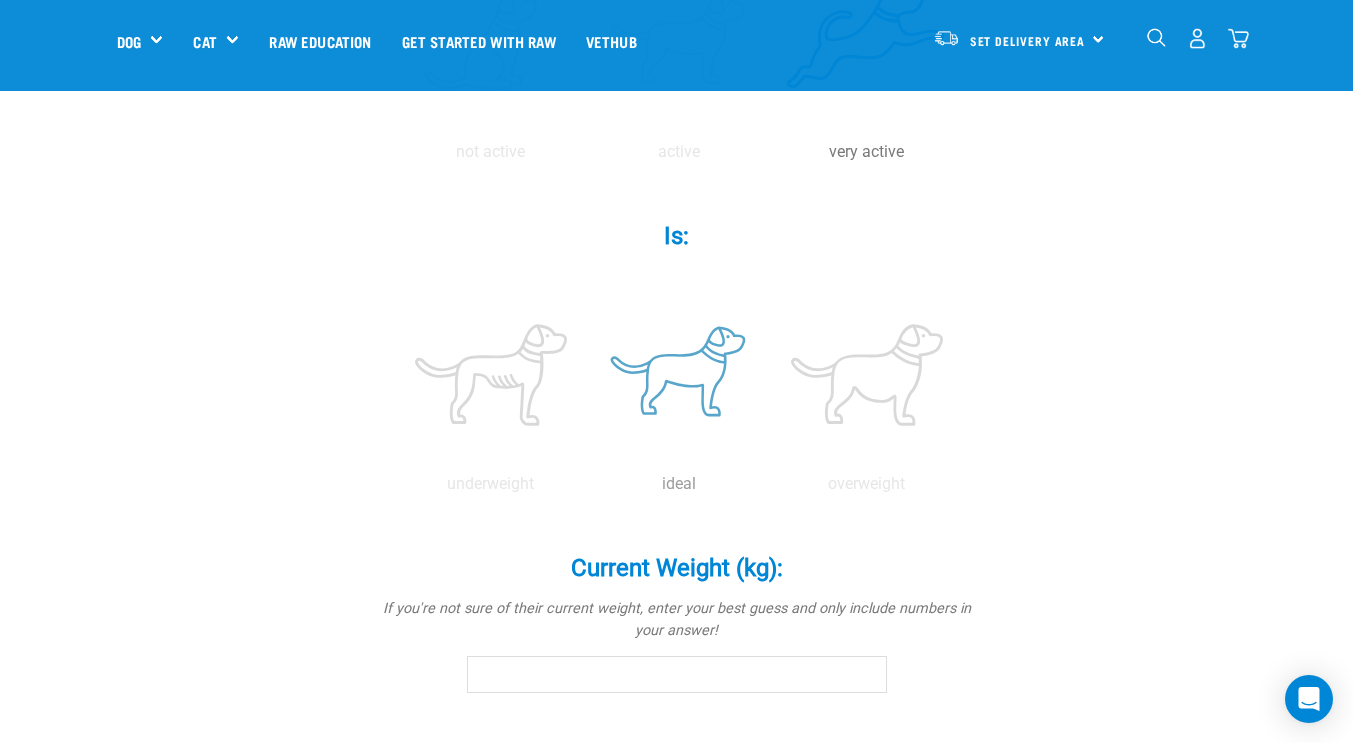 click at bounding box center (679, 375) 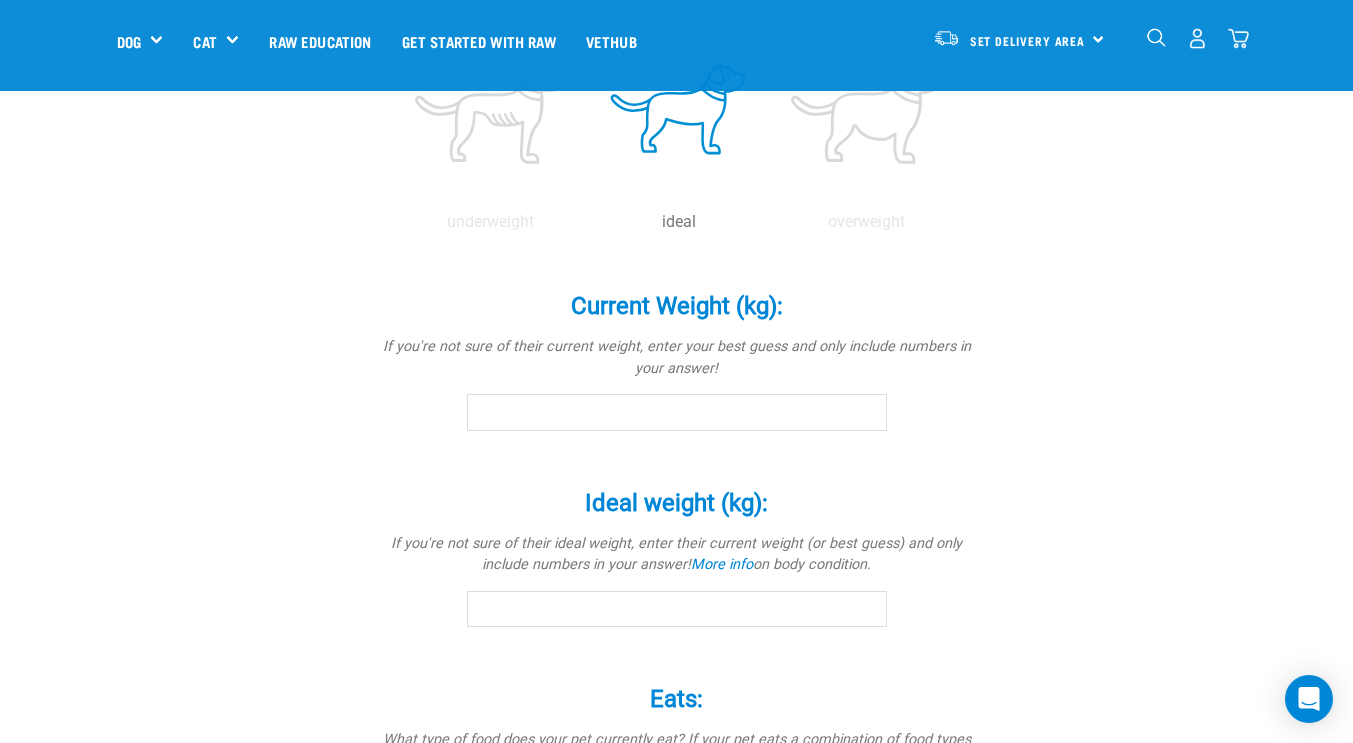 scroll, scrollTop: 951, scrollLeft: 0, axis: vertical 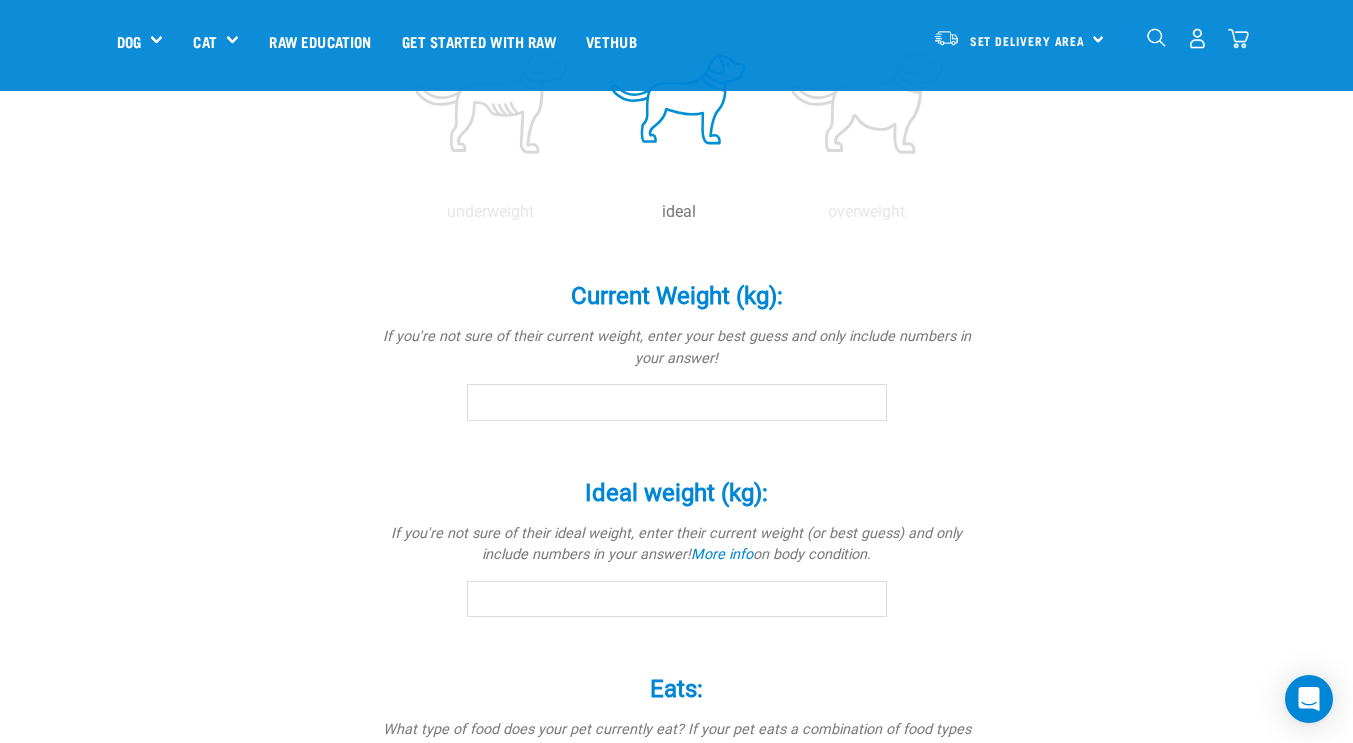 click on "Current Weight (kg): *" at bounding box center (677, 402) 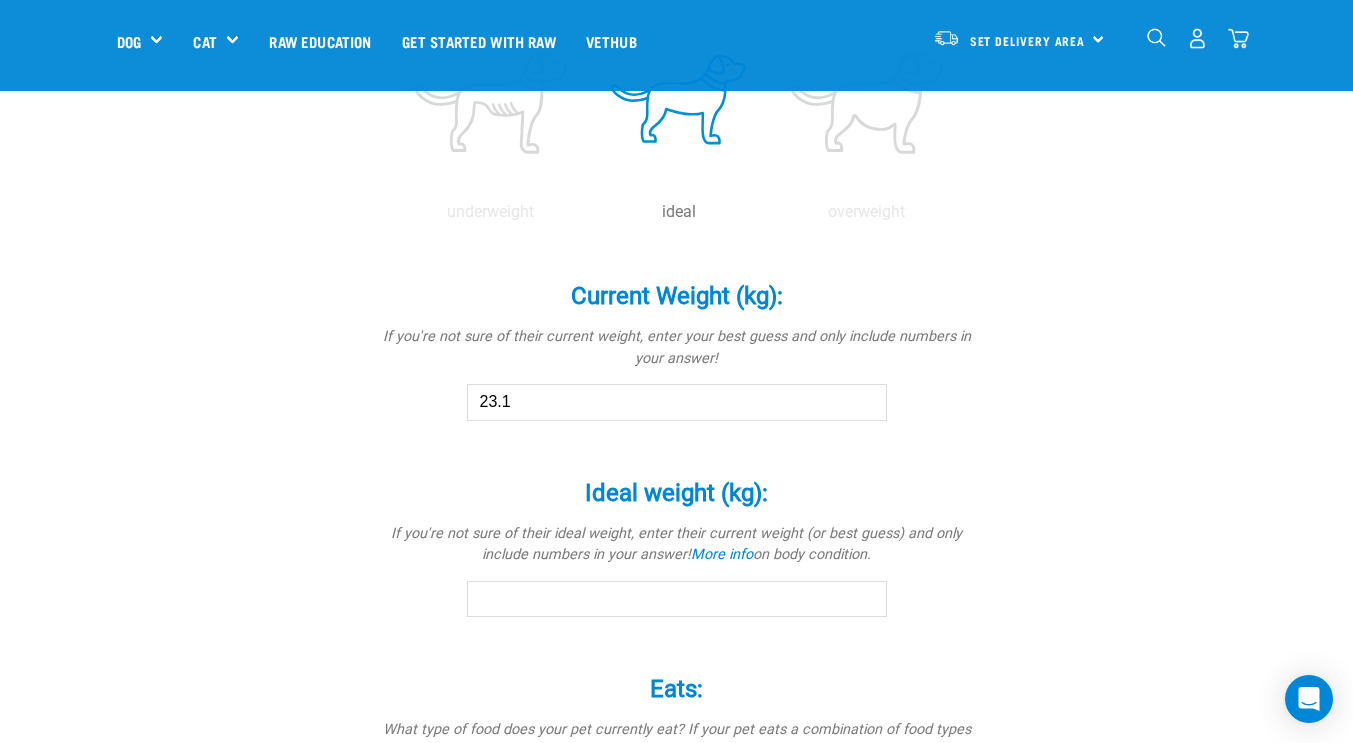 click on "23.1" at bounding box center [677, 402] 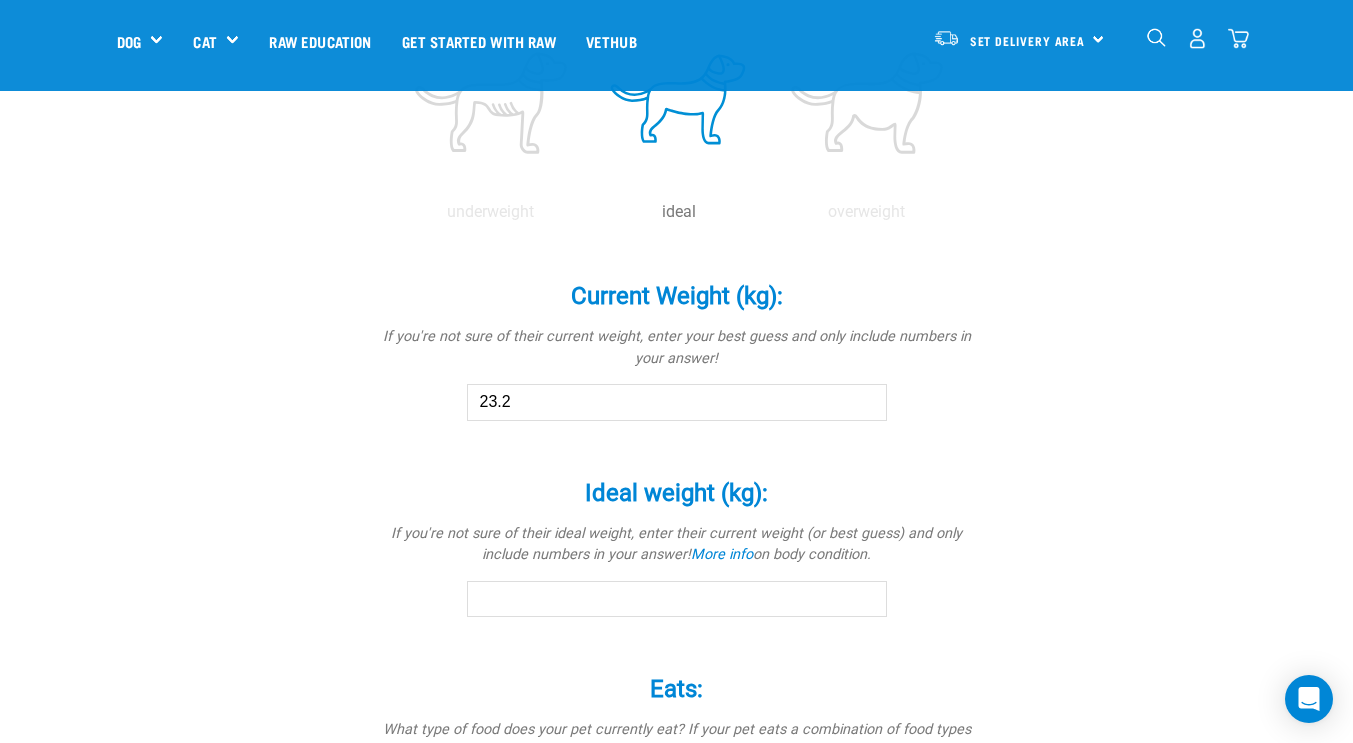 click on "23.2" at bounding box center (677, 402) 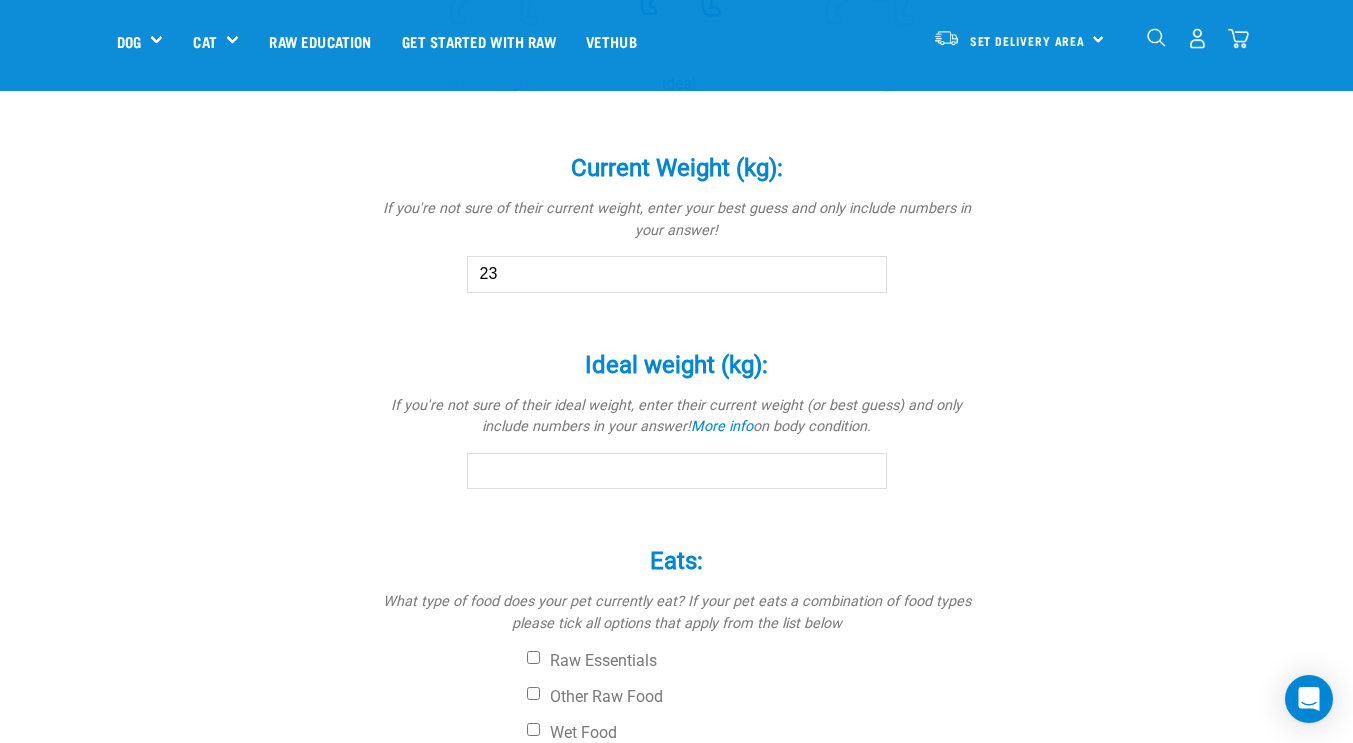 scroll, scrollTop: 1080, scrollLeft: 0, axis: vertical 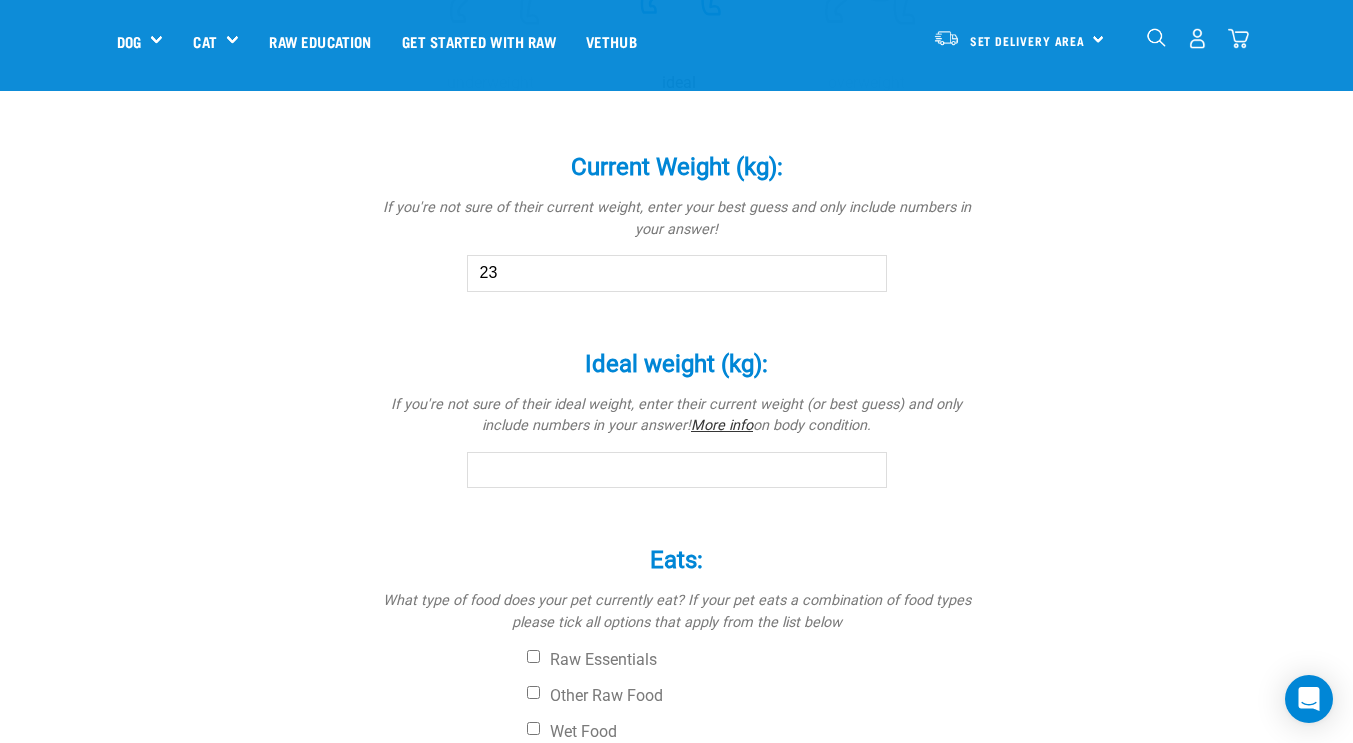 type on "23" 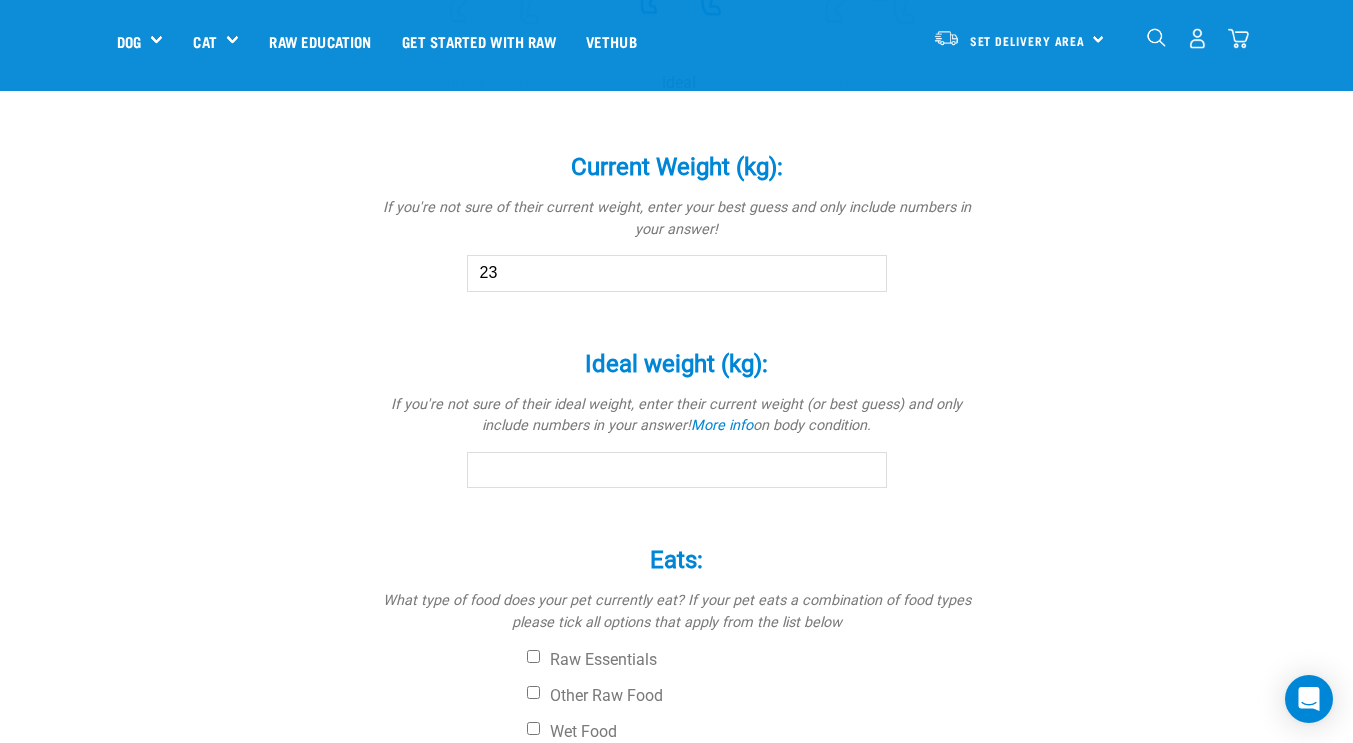 click on "Ideal weight (kg): *" at bounding box center (677, 470) 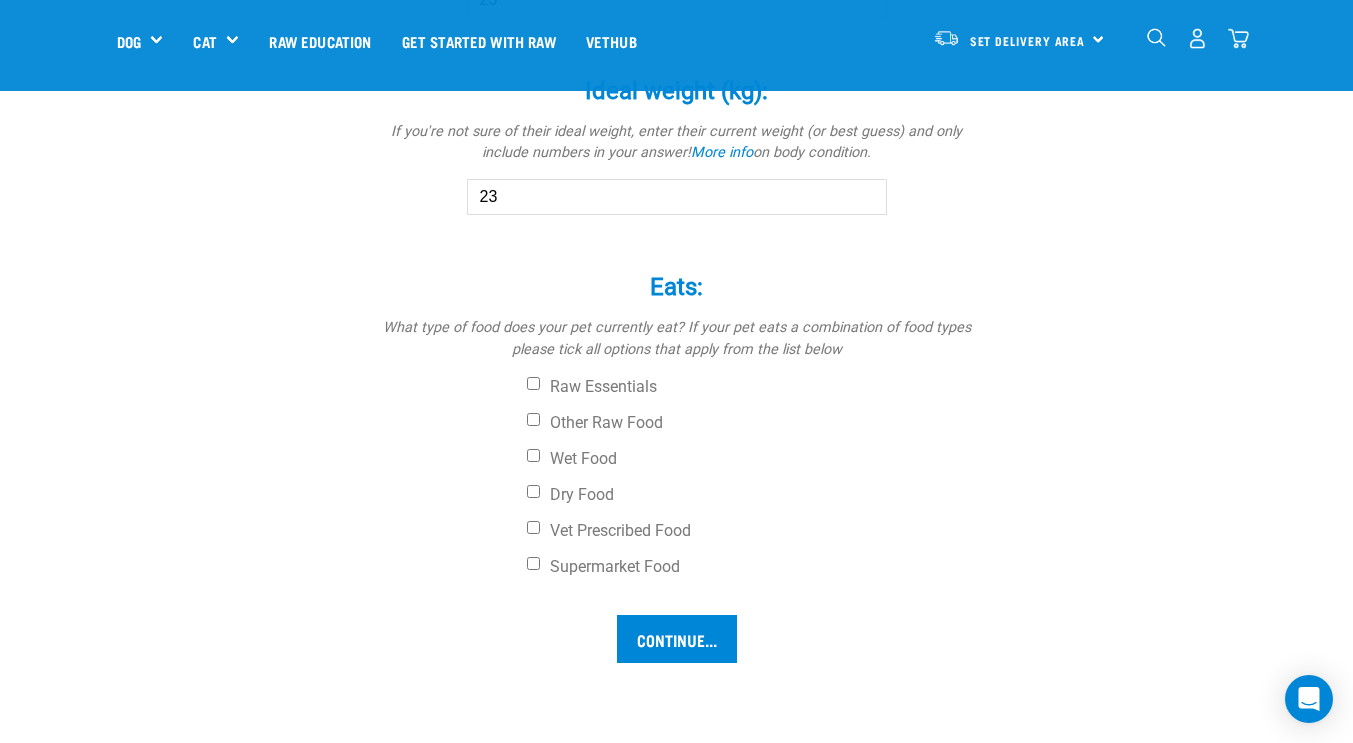 scroll, scrollTop: 1392, scrollLeft: 0, axis: vertical 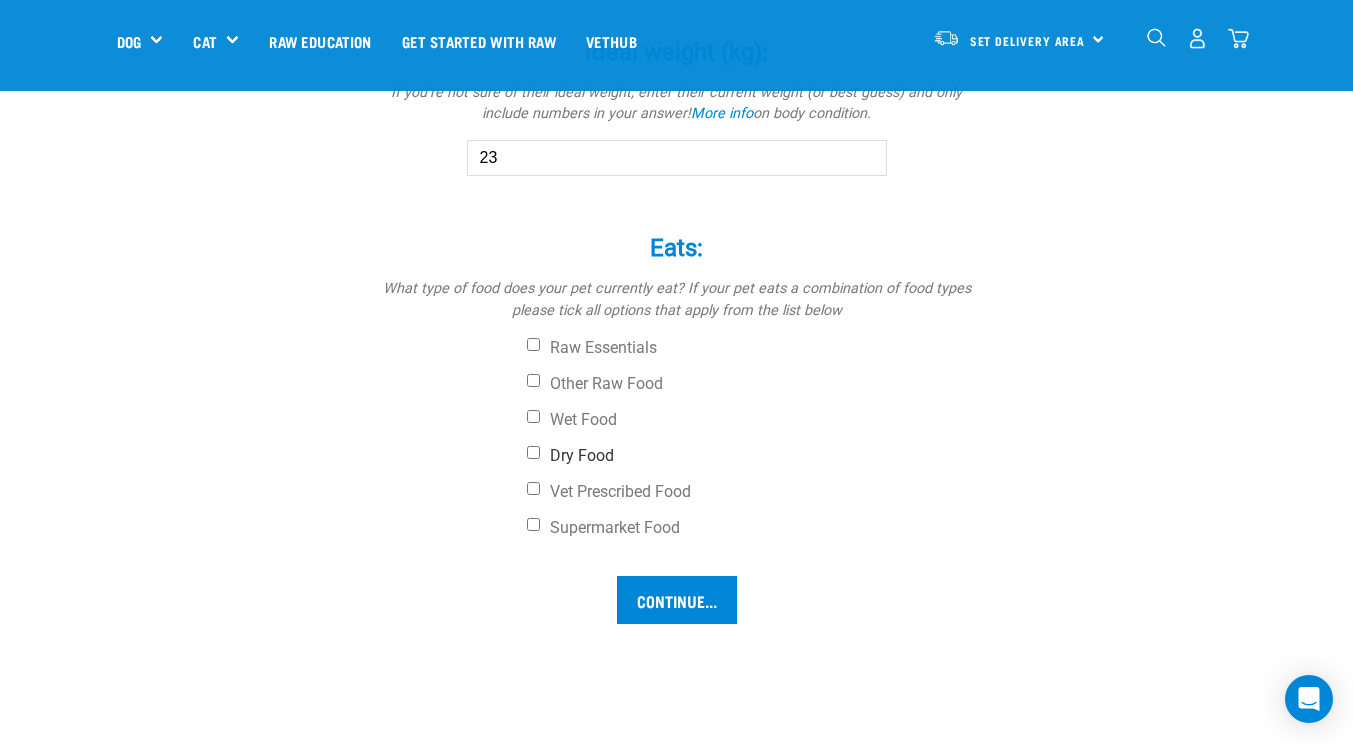 type on "23" 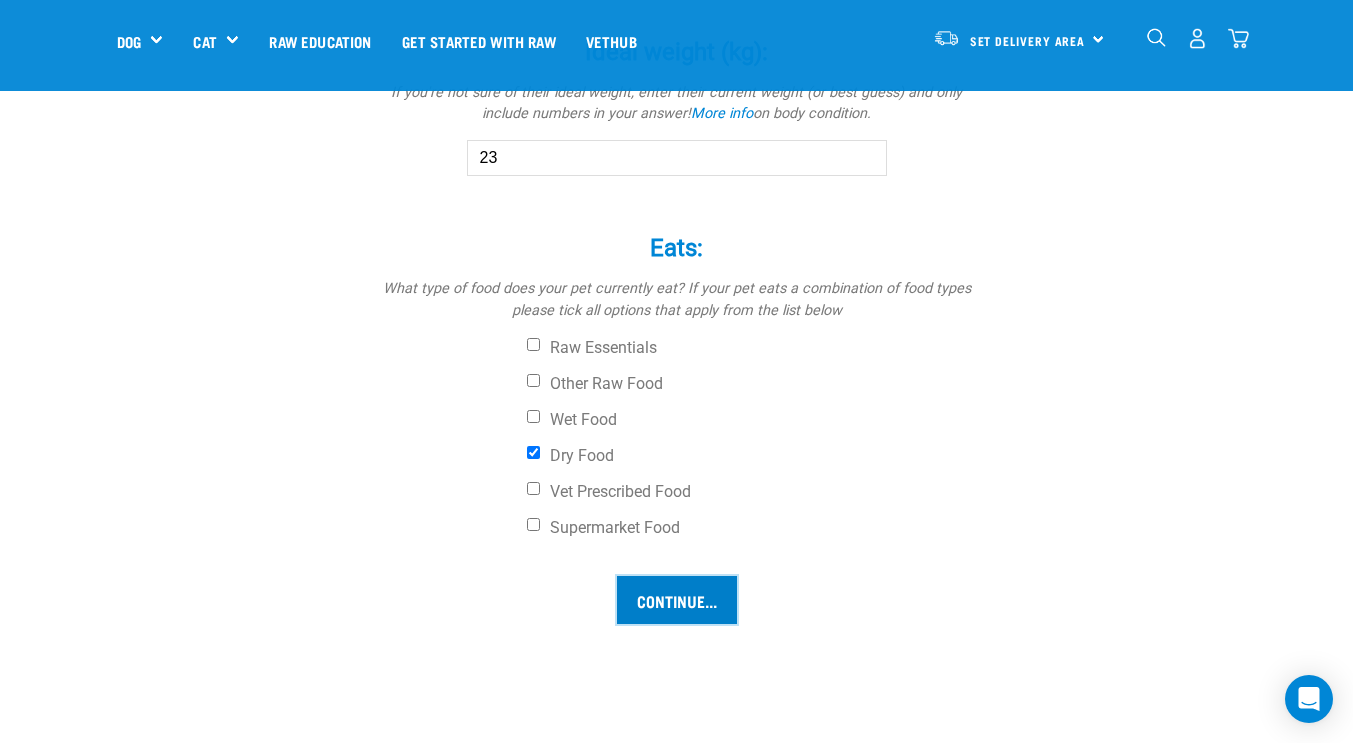 click on "Continue..." at bounding box center [677, 600] 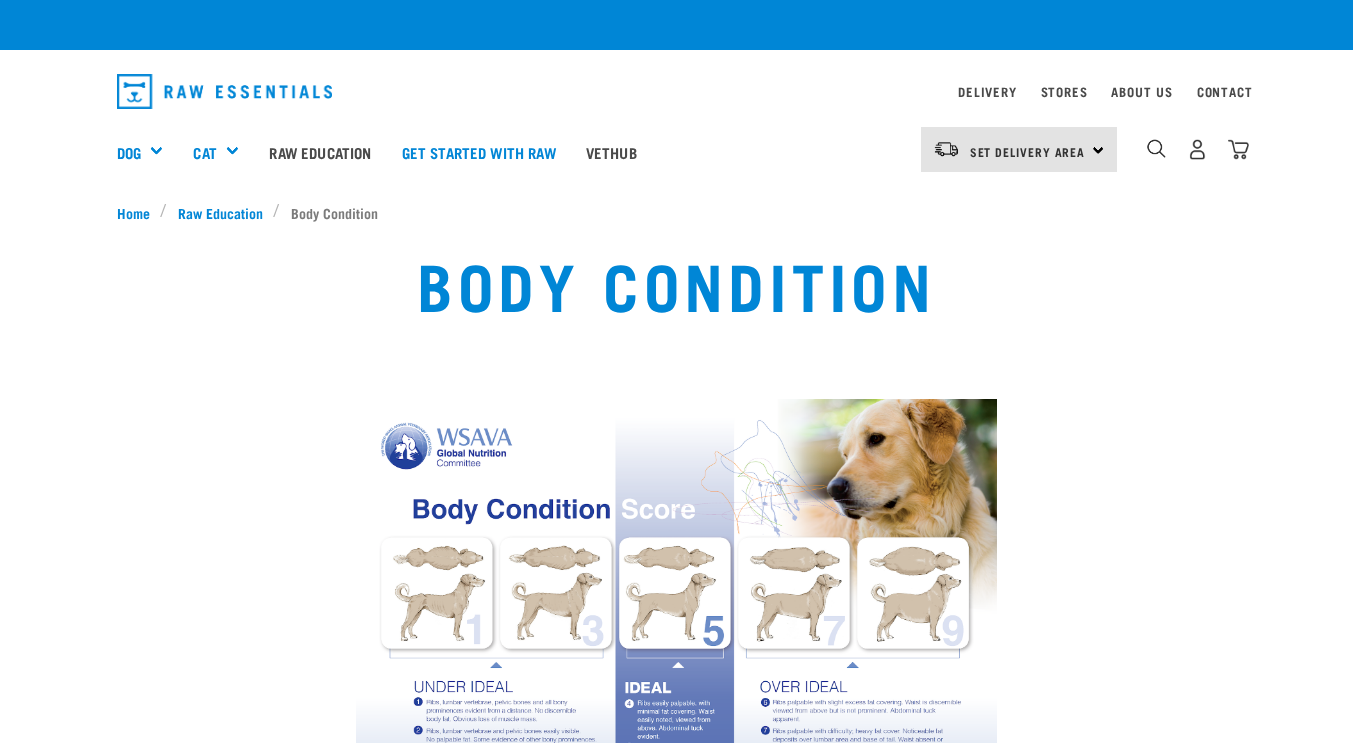 scroll, scrollTop: 0, scrollLeft: 0, axis: both 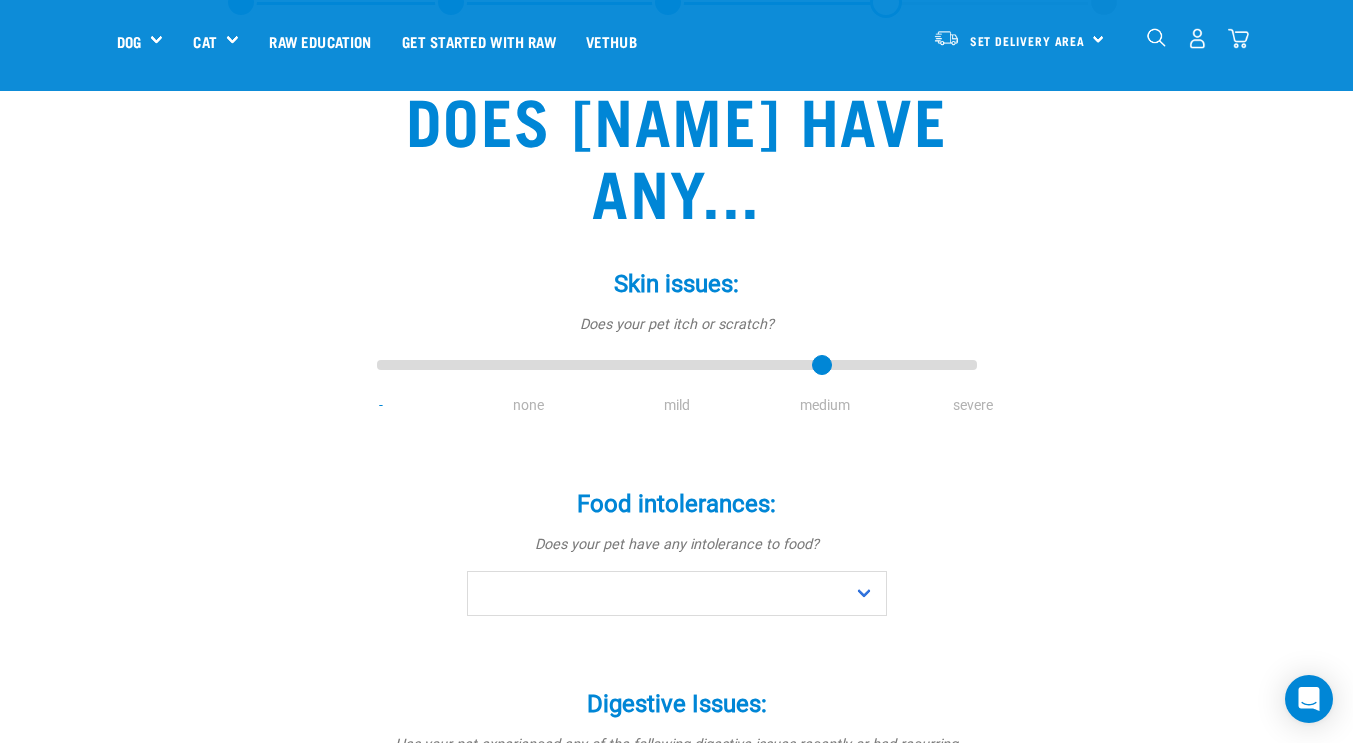 type on "3" 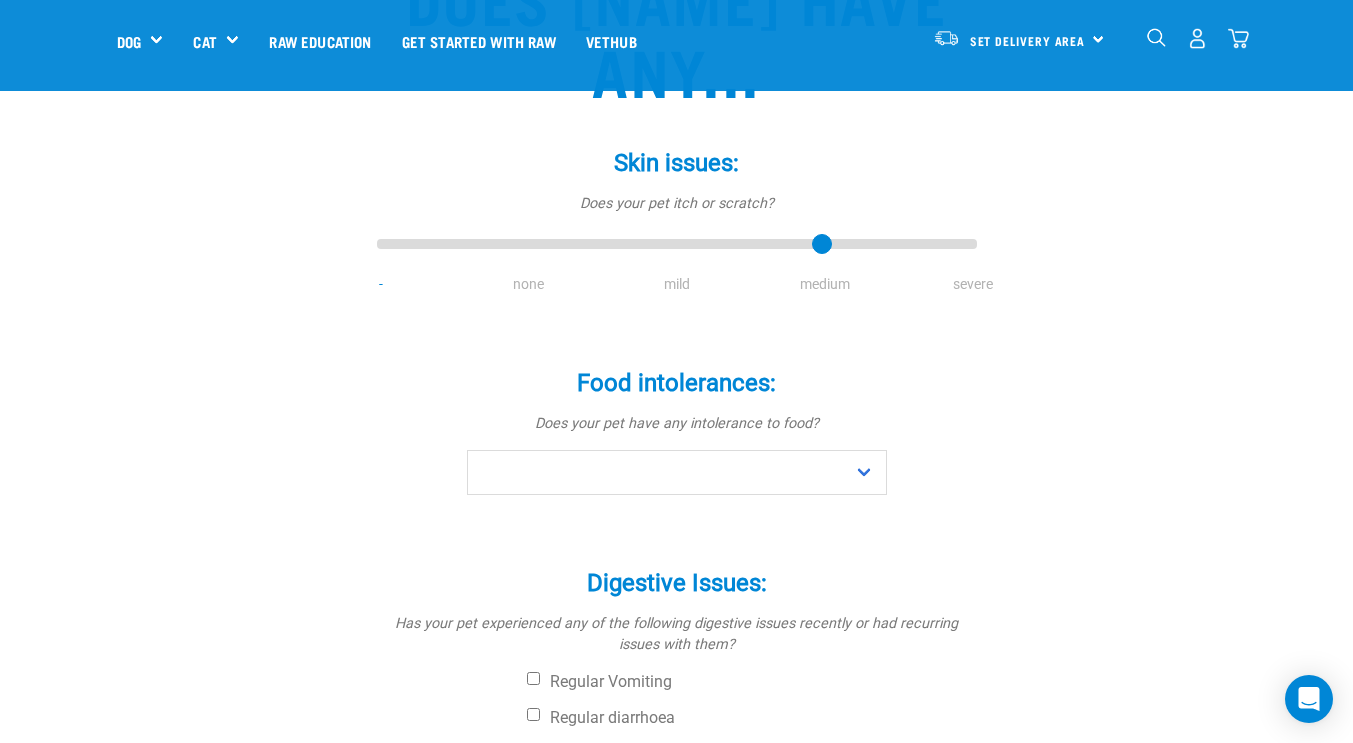 scroll, scrollTop: 241, scrollLeft: 0, axis: vertical 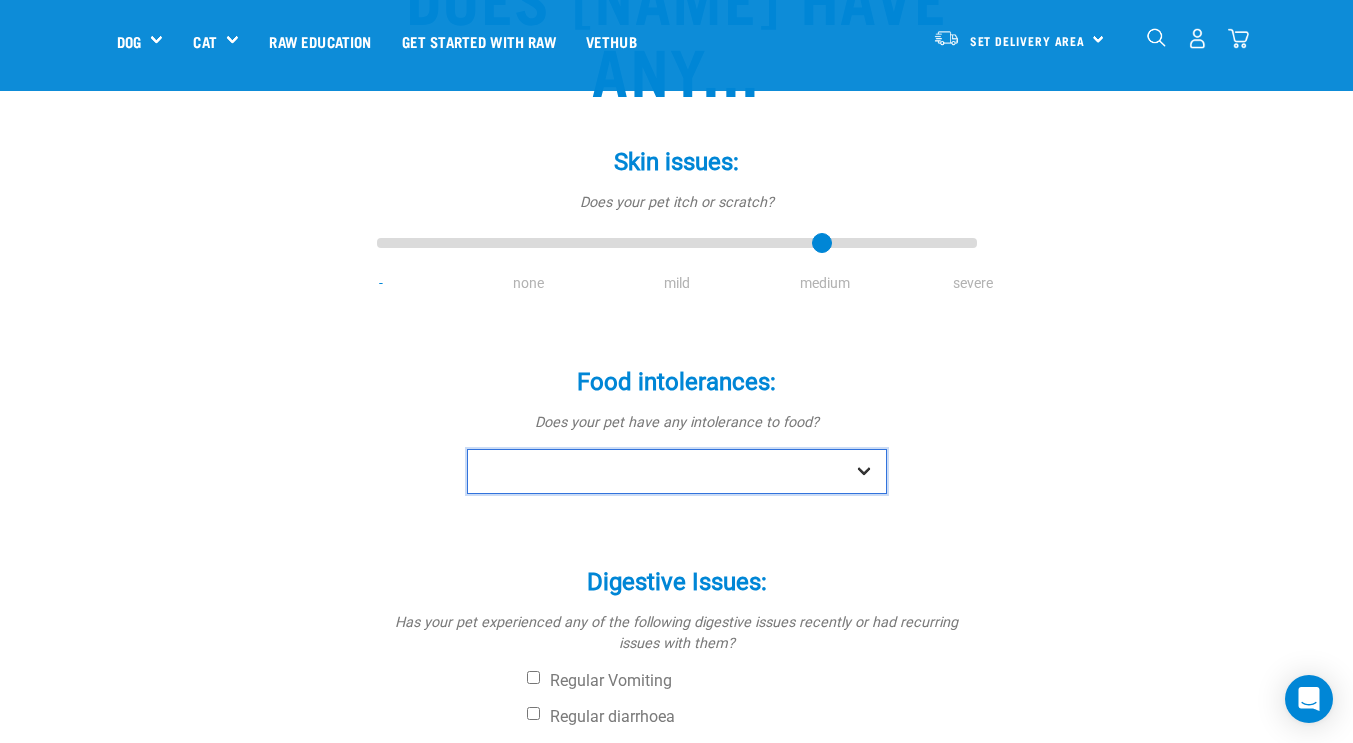click on "No
Yes" at bounding box center (677, 471) 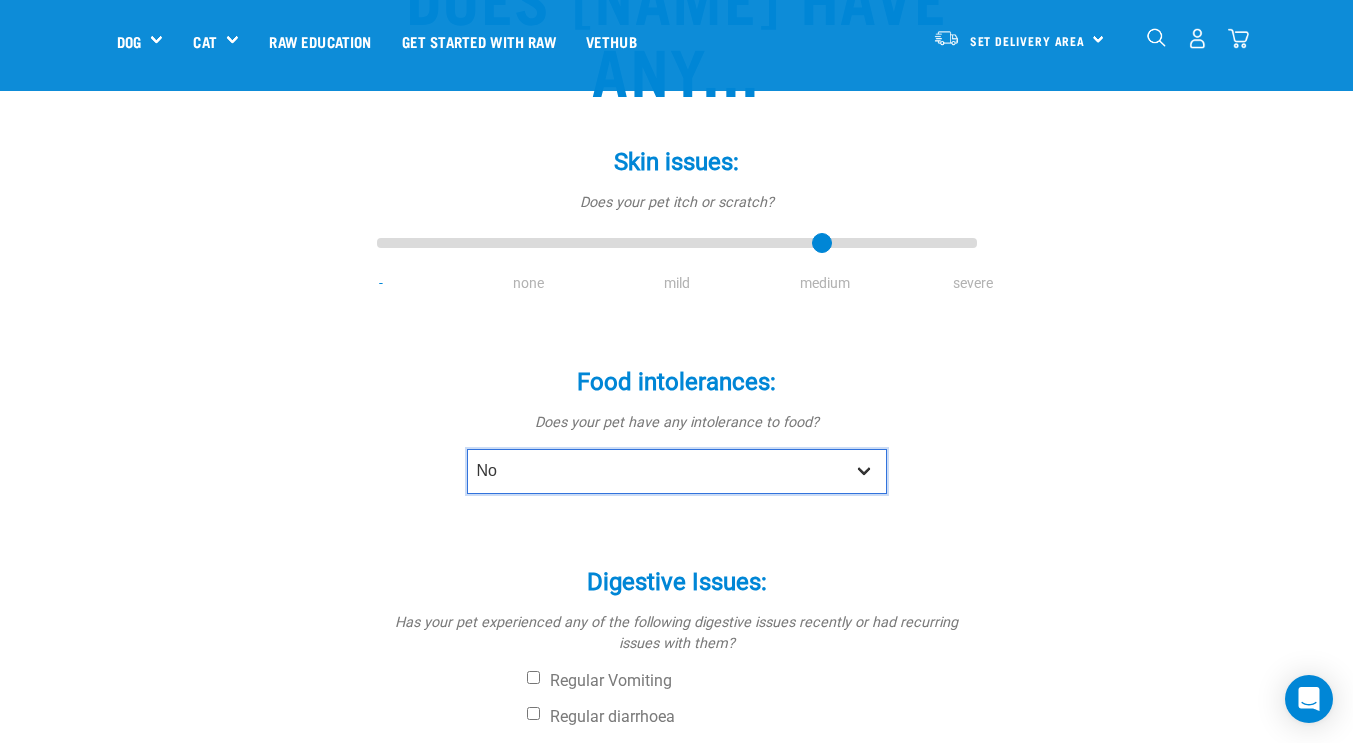 click on "No
Yes" at bounding box center [677, 471] 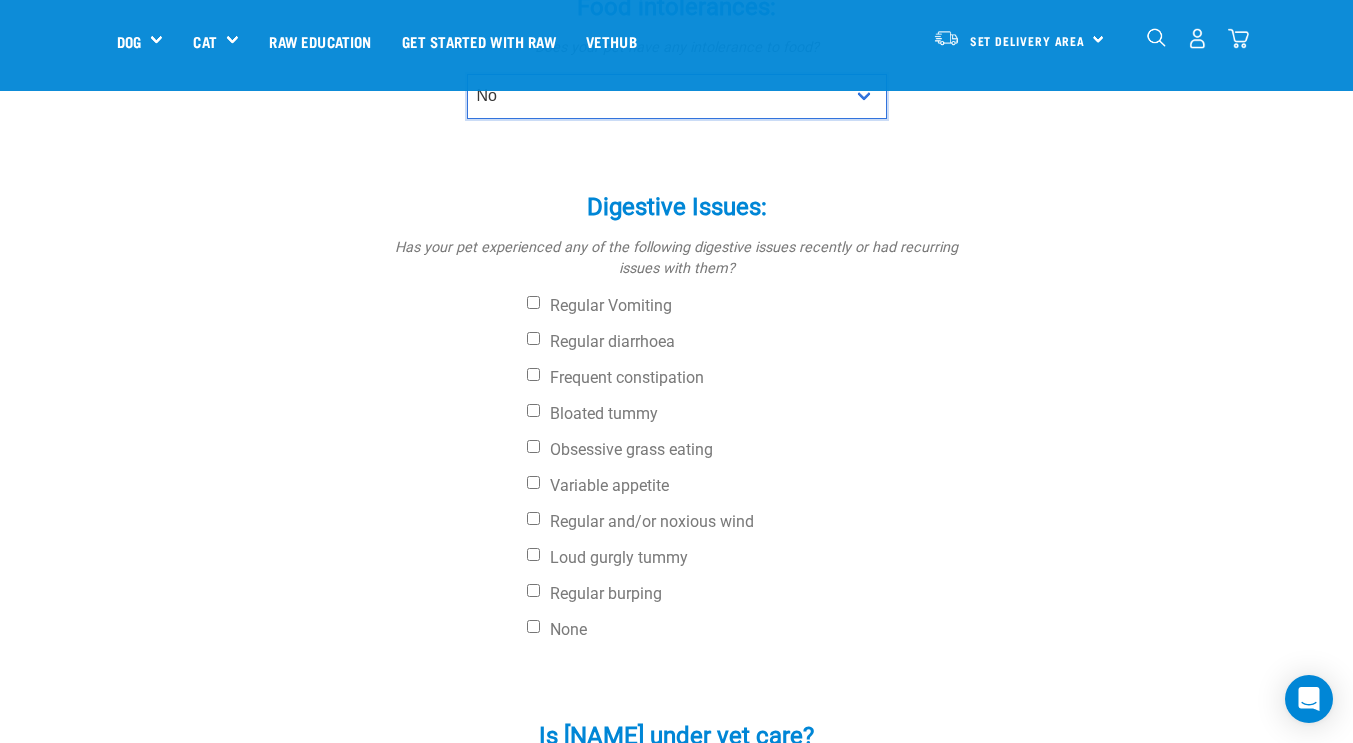 scroll, scrollTop: 662, scrollLeft: 0, axis: vertical 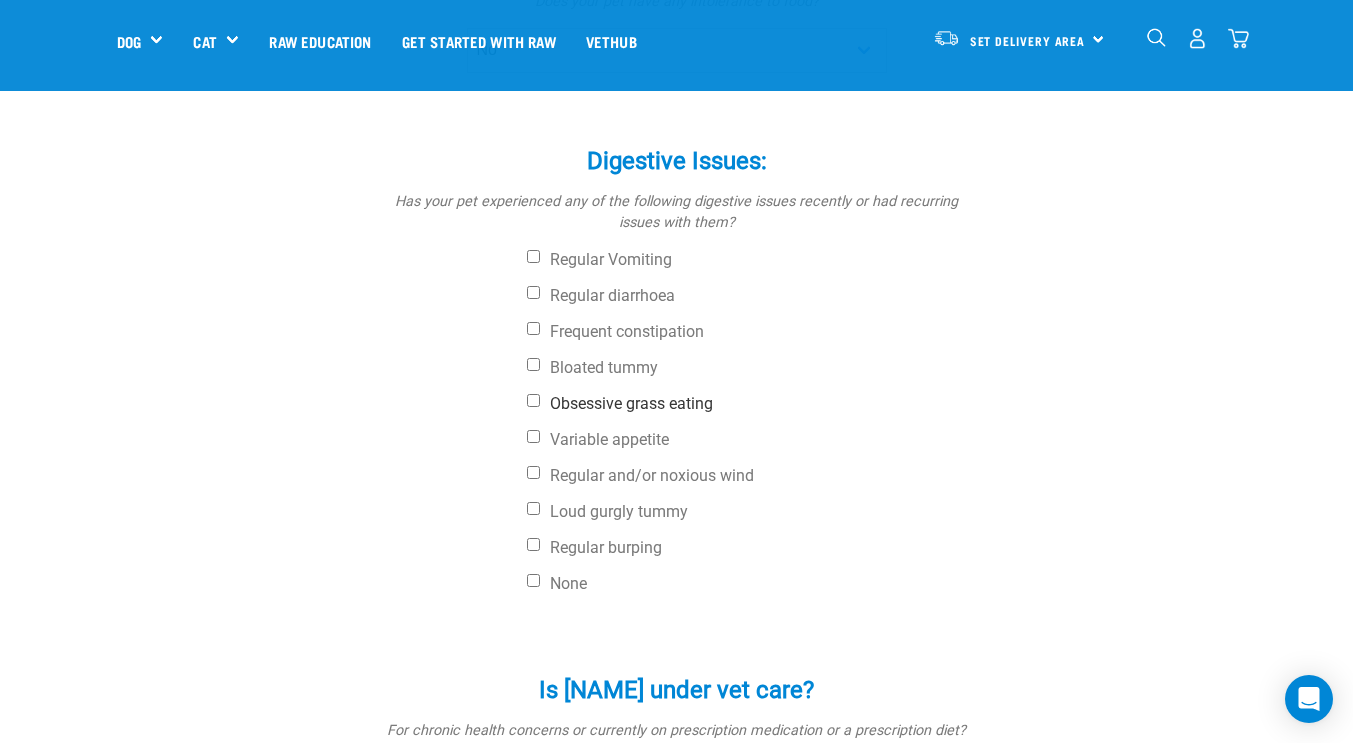 click on "Obsessive grass eating" at bounding box center [533, 400] 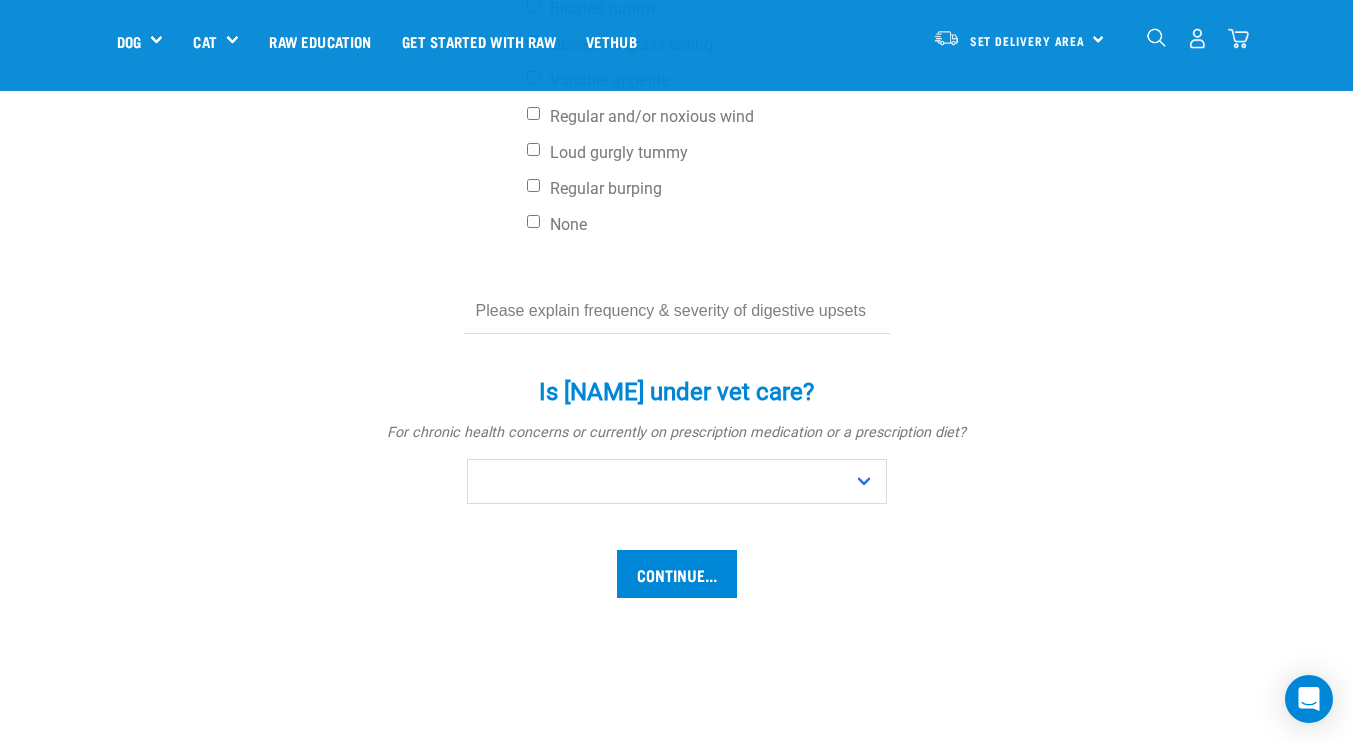 scroll, scrollTop: 1023, scrollLeft: 0, axis: vertical 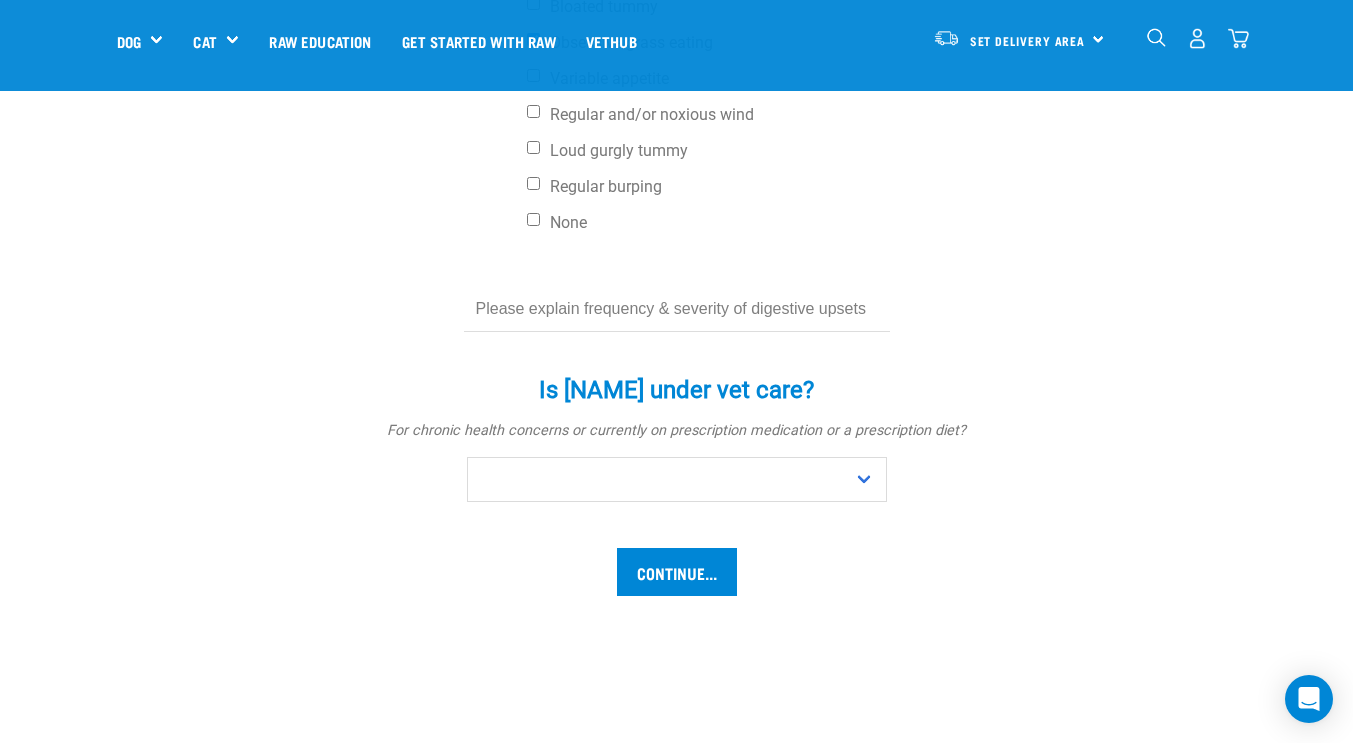 click at bounding box center [677, 309] 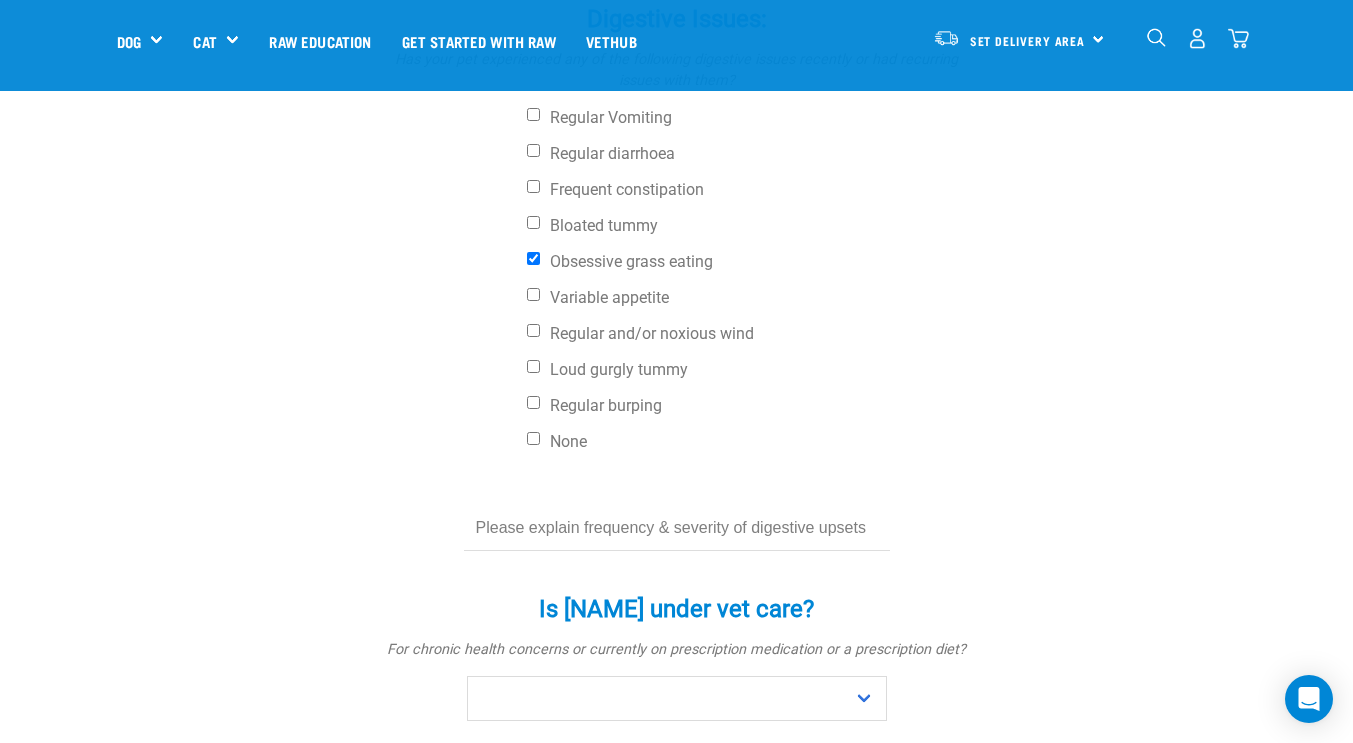 scroll, scrollTop: 809, scrollLeft: 0, axis: vertical 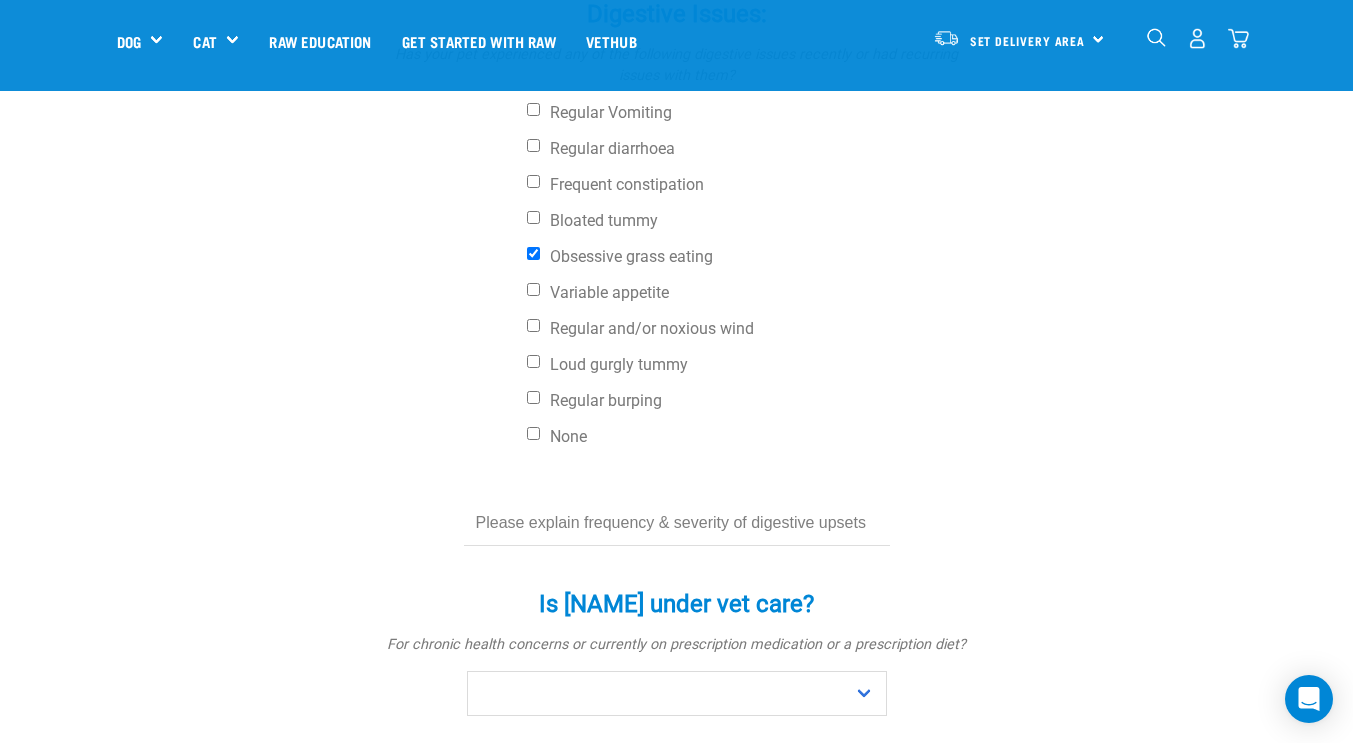 click at bounding box center [677, 523] 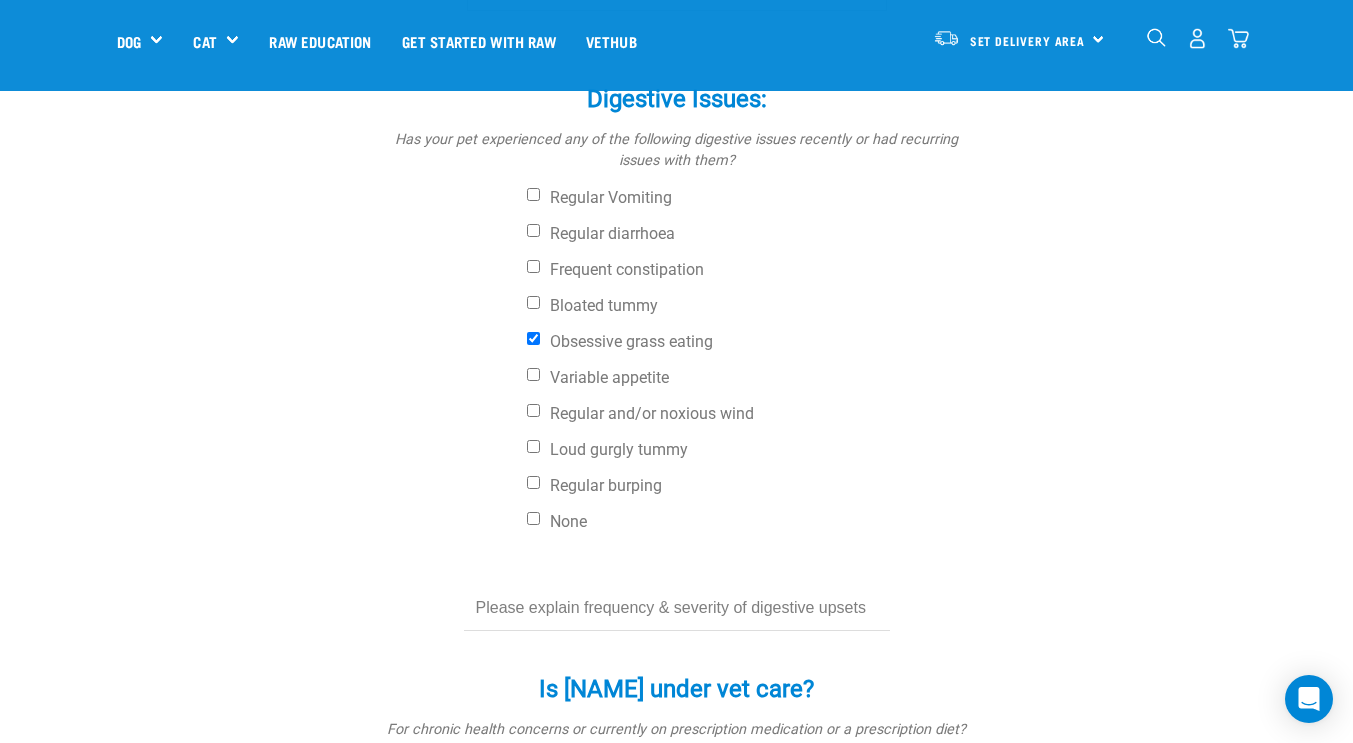 scroll, scrollTop: 761, scrollLeft: 0, axis: vertical 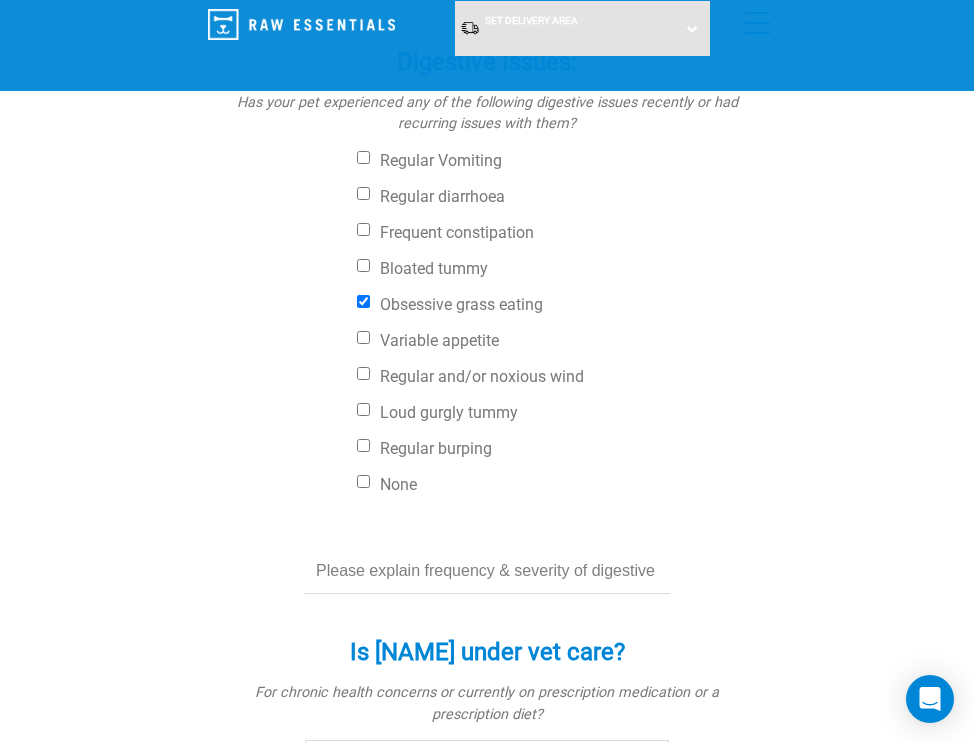 click at bounding box center [487, 571] 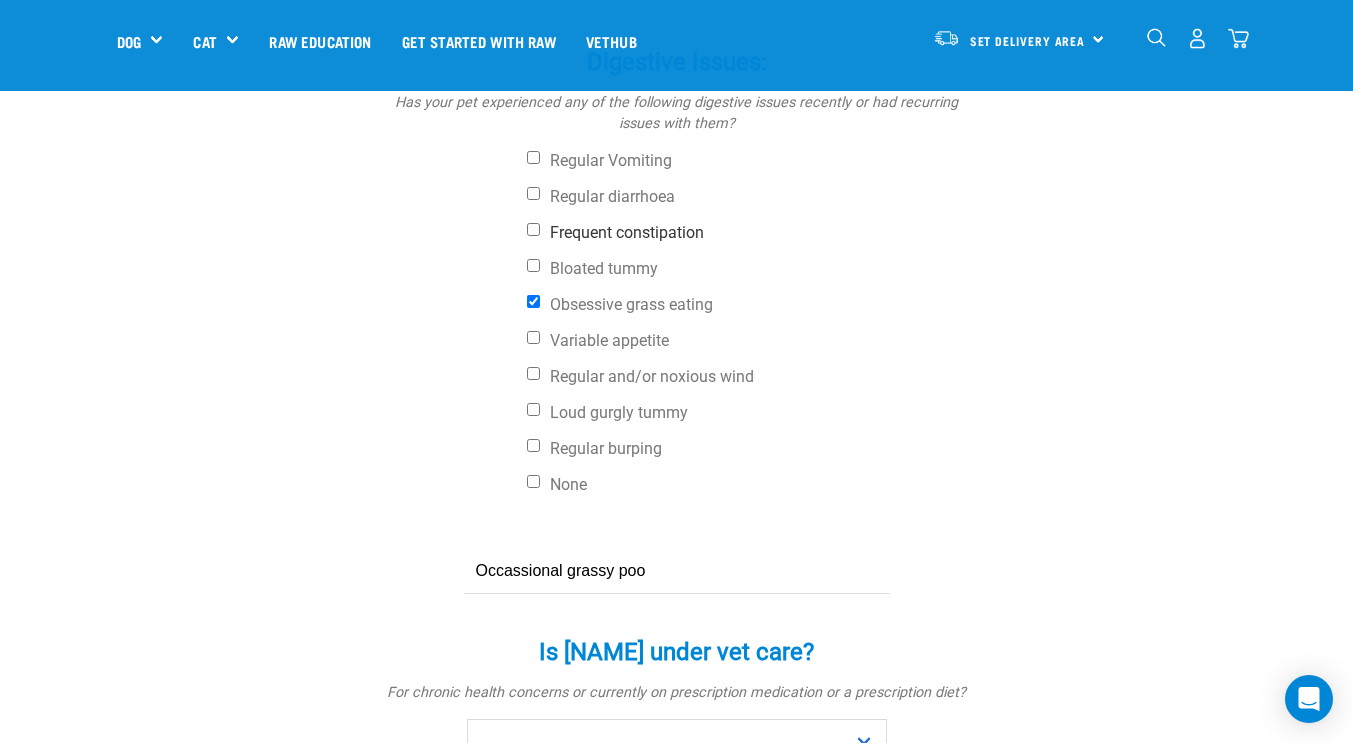 scroll, scrollTop: 813, scrollLeft: 0, axis: vertical 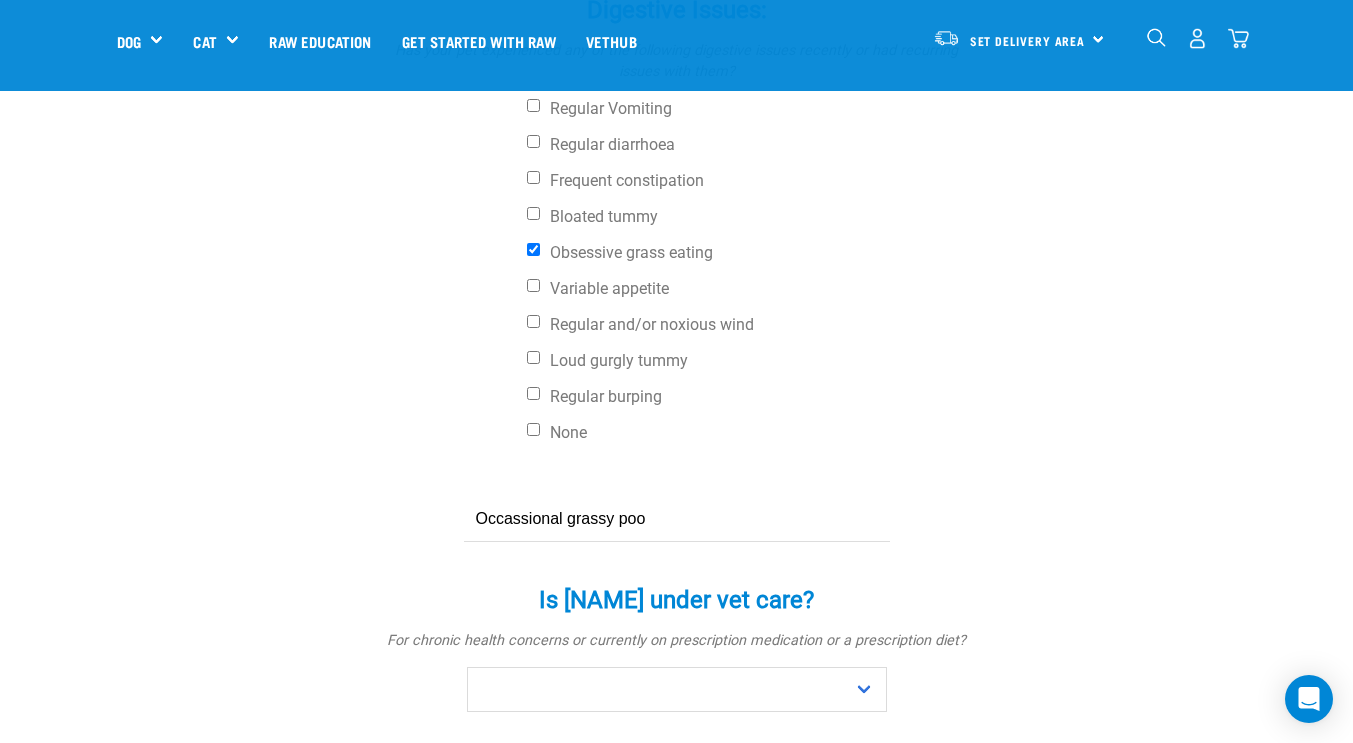 click on "Occassional grassy poo" at bounding box center (677, 519) 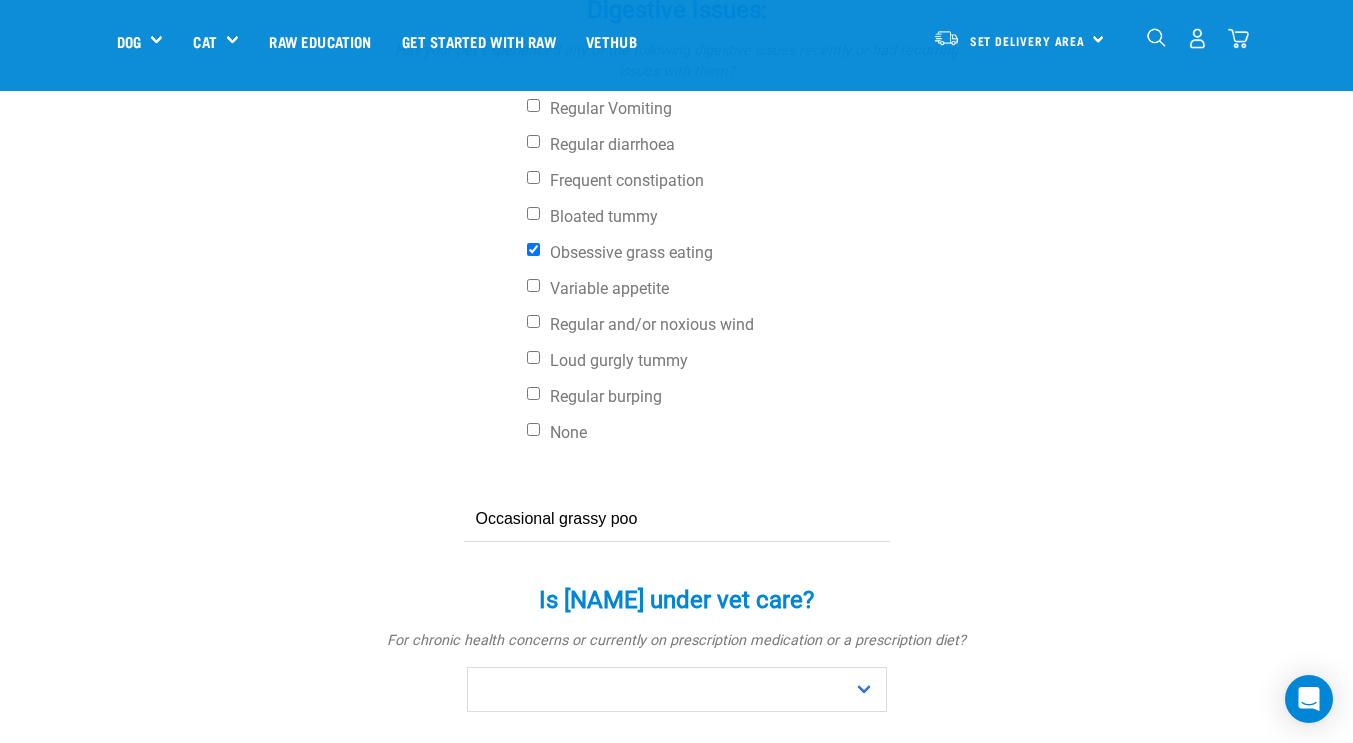 scroll, scrollTop: 1066, scrollLeft: 0, axis: vertical 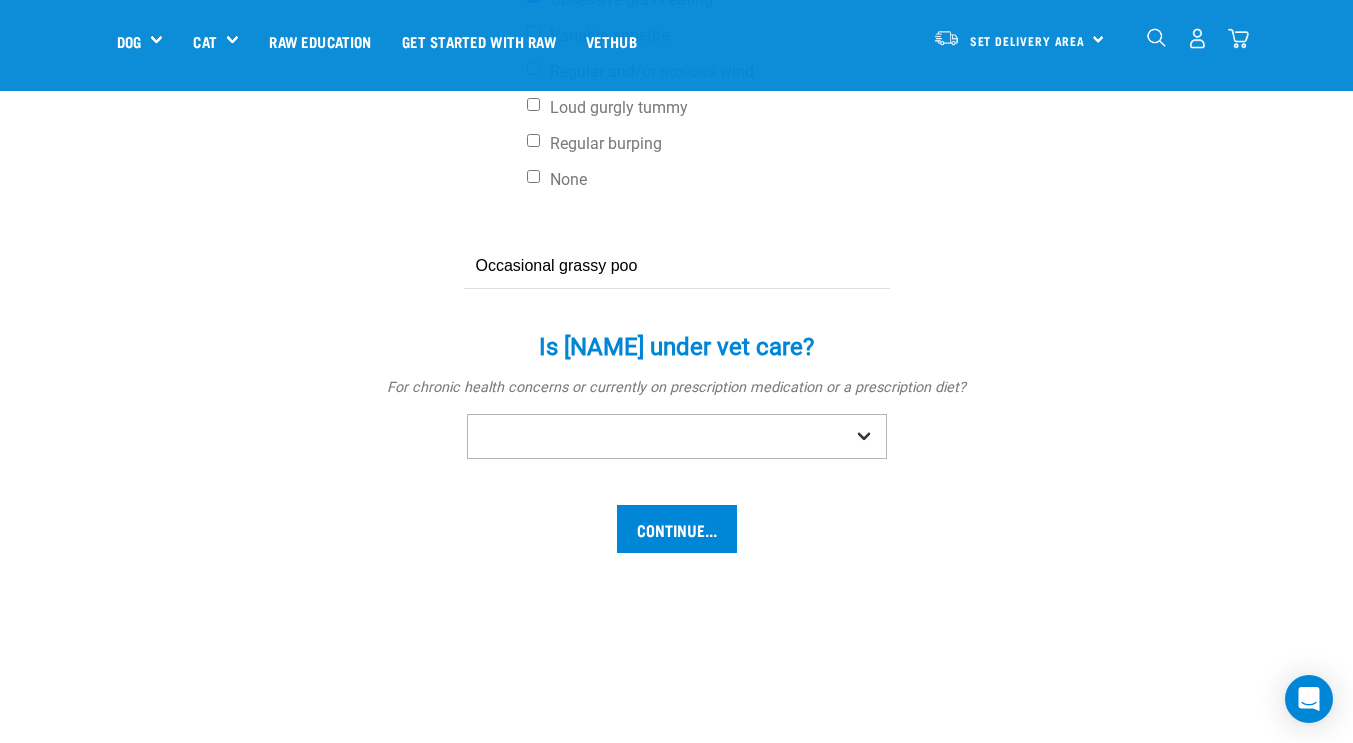 type on "Occasional grassy poo" 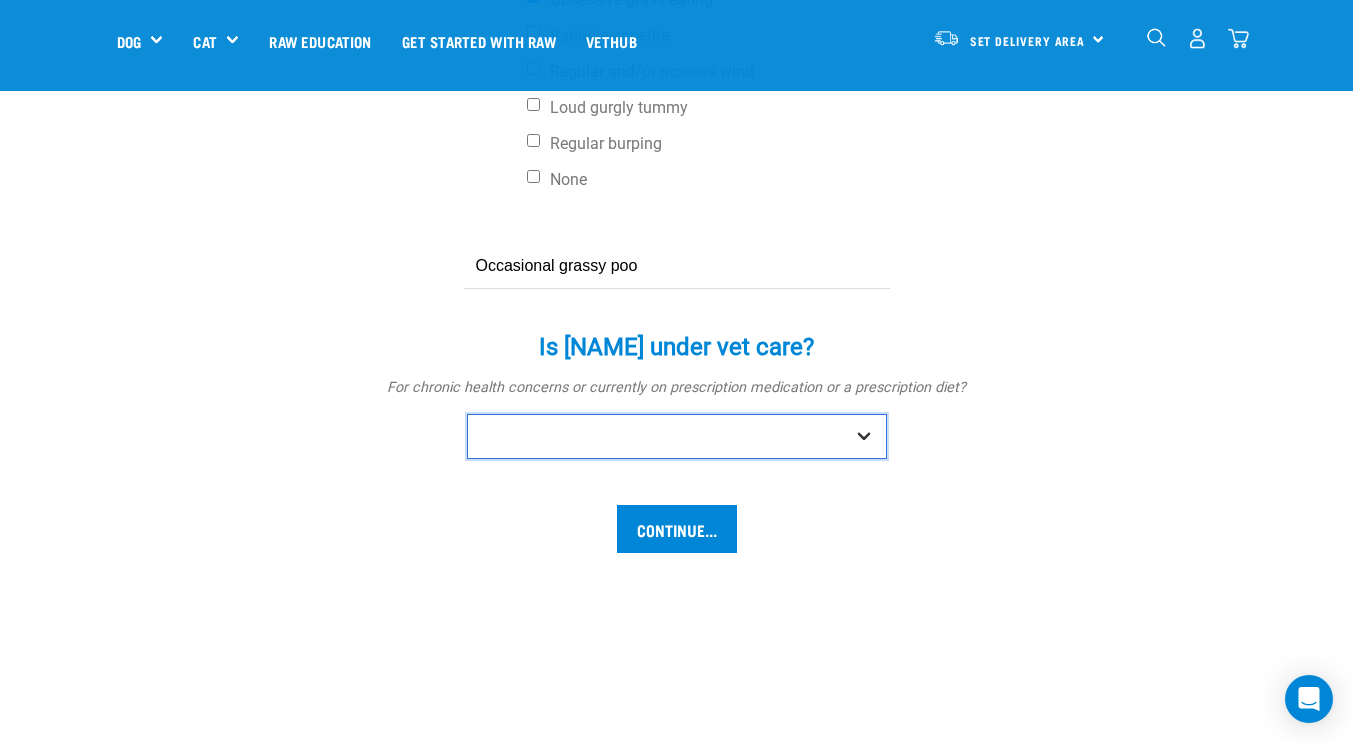 click on "No
Yes" at bounding box center (677, 436) 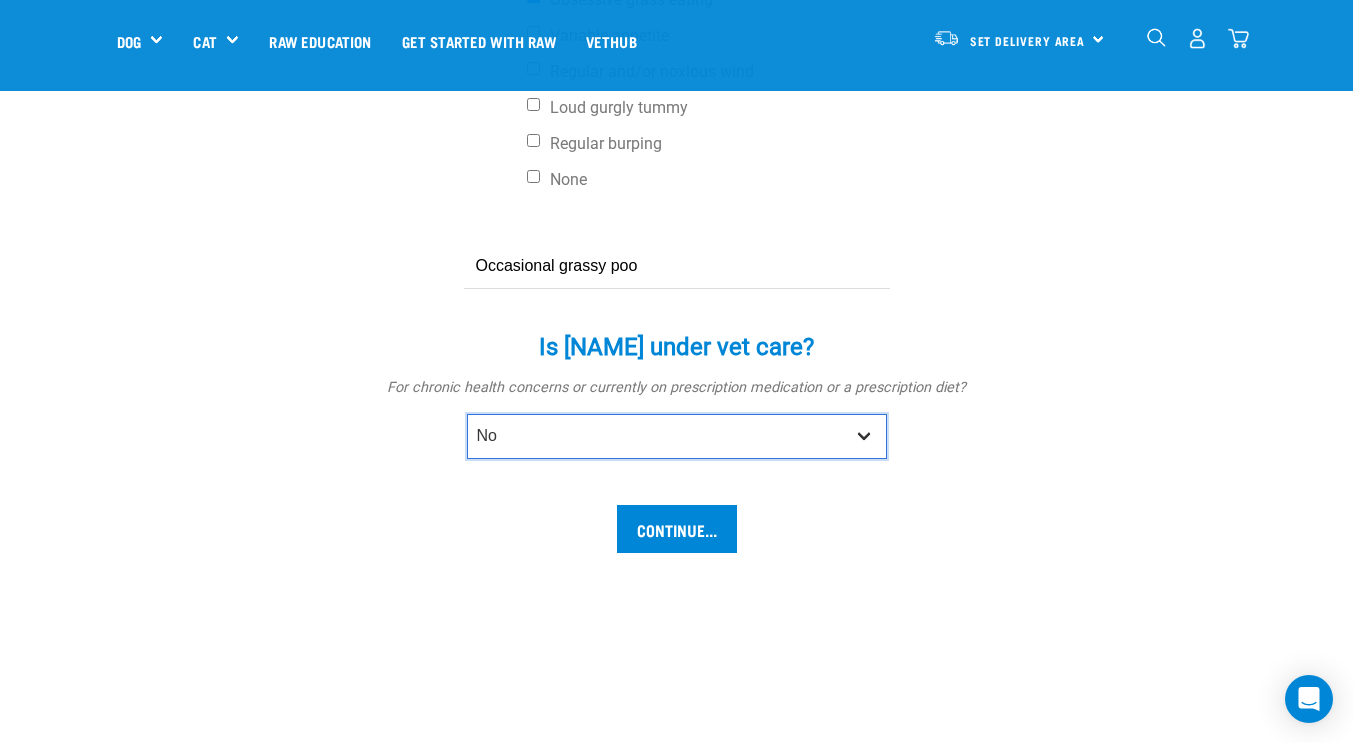 click on "No
Yes" at bounding box center (677, 436) 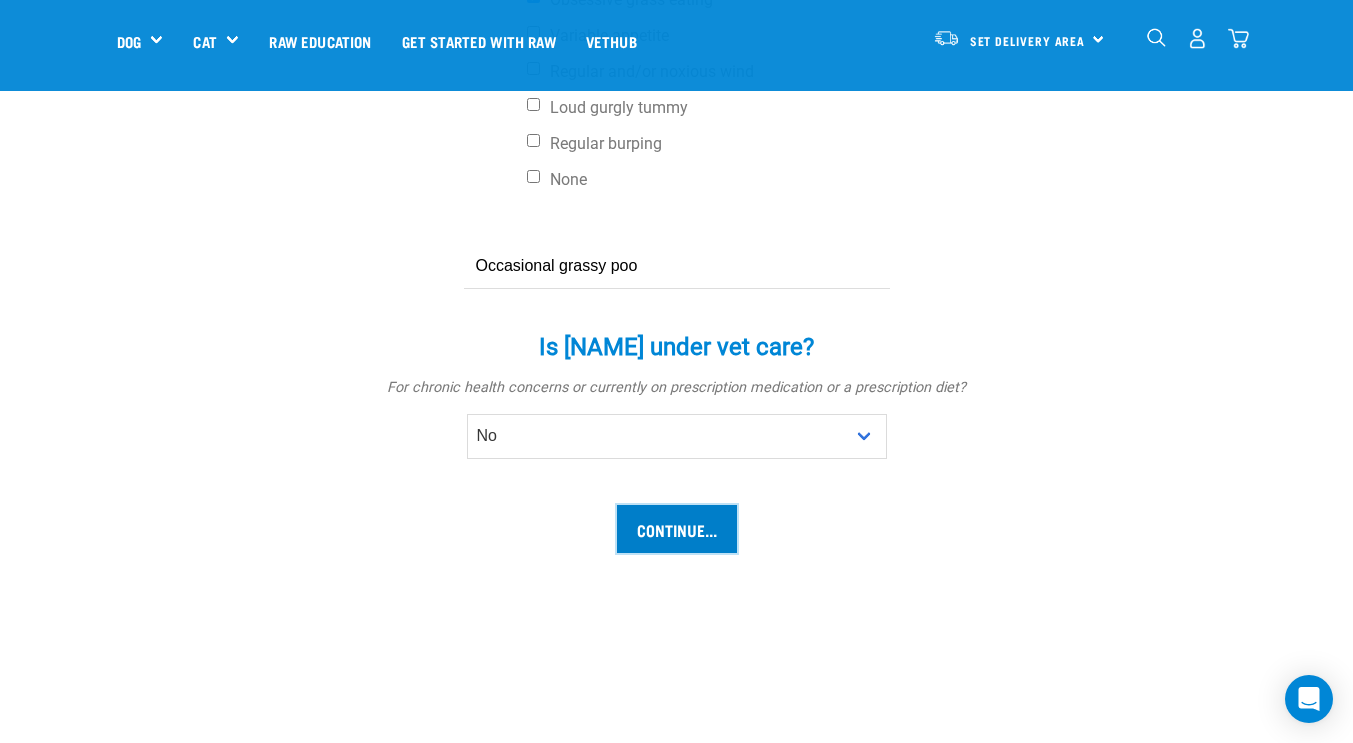 click on "Continue..." at bounding box center [677, 529] 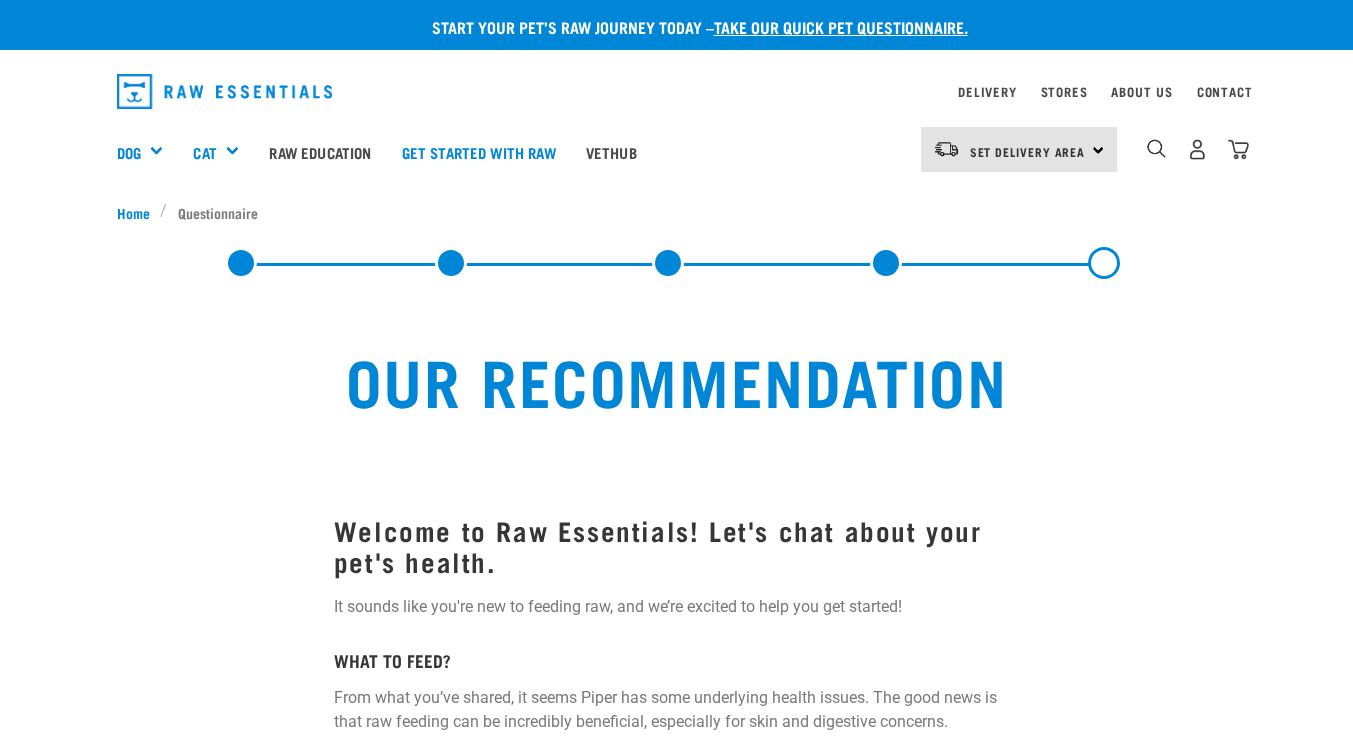 scroll, scrollTop: 0, scrollLeft: 0, axis: both 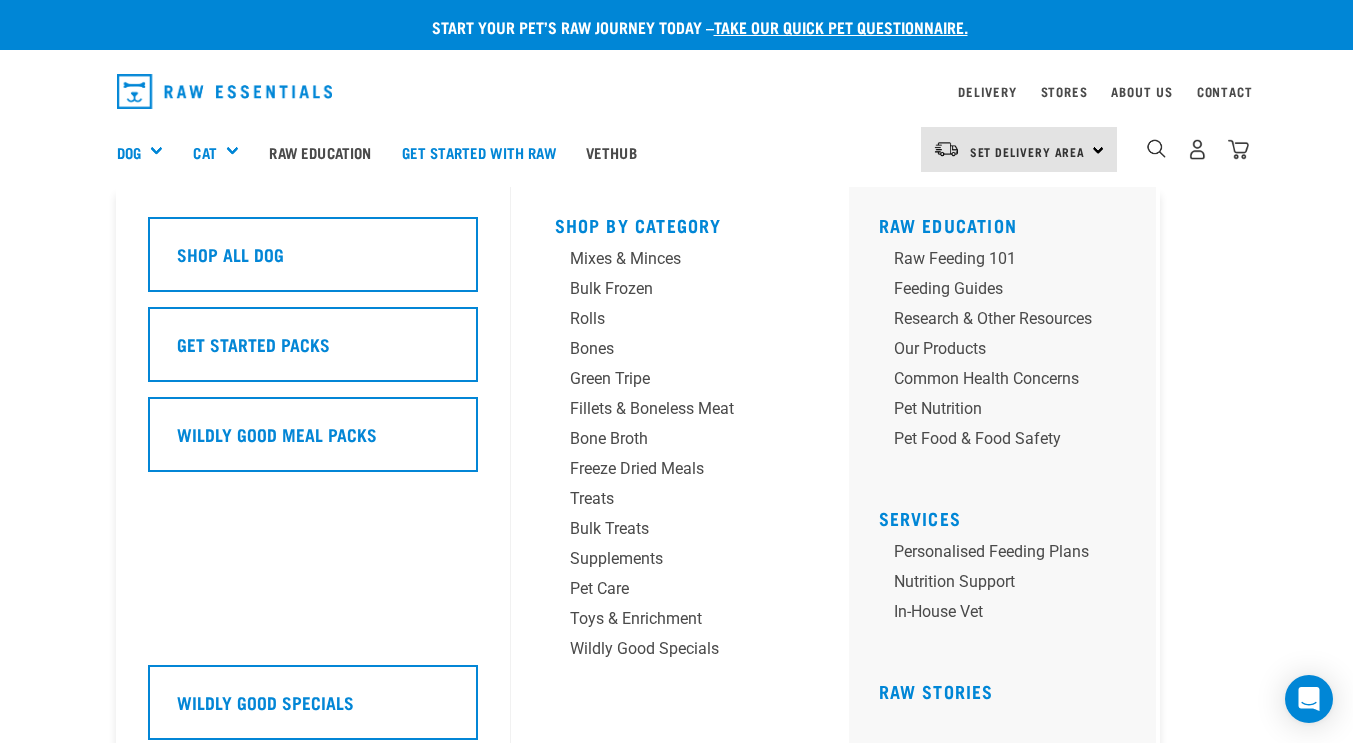 click on "Dog" at bounding box center (148, 152) 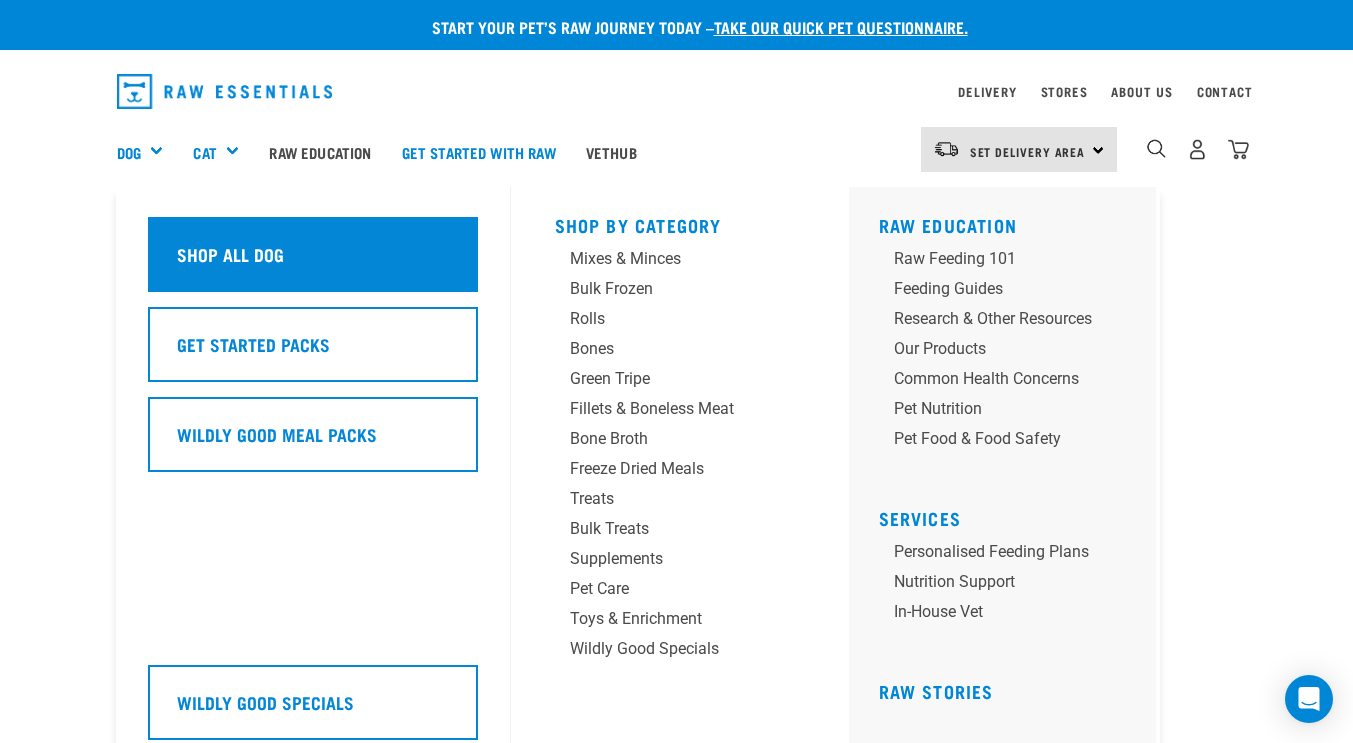 click on "Shop All Dog" at bounding box center (230, 254) 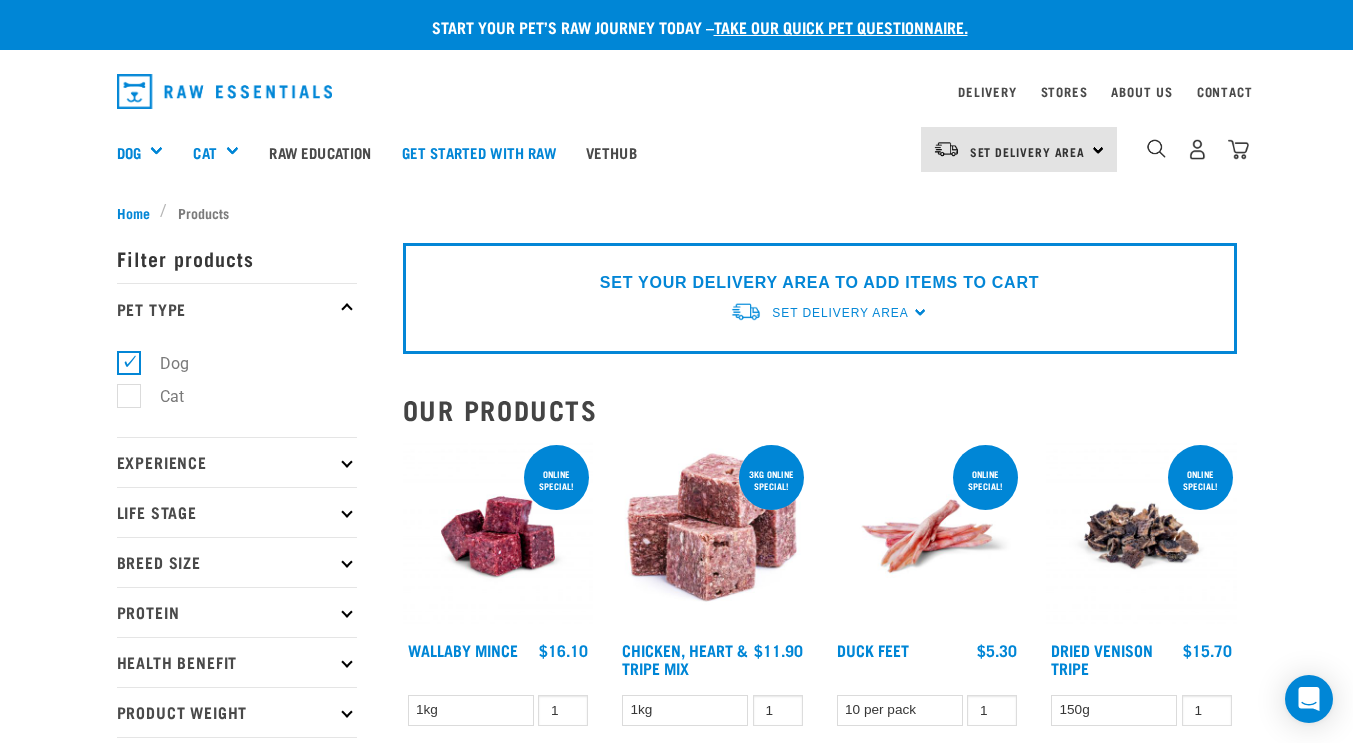 scroll, scrollTop: 0, scrollLeft: 0, axis: both 